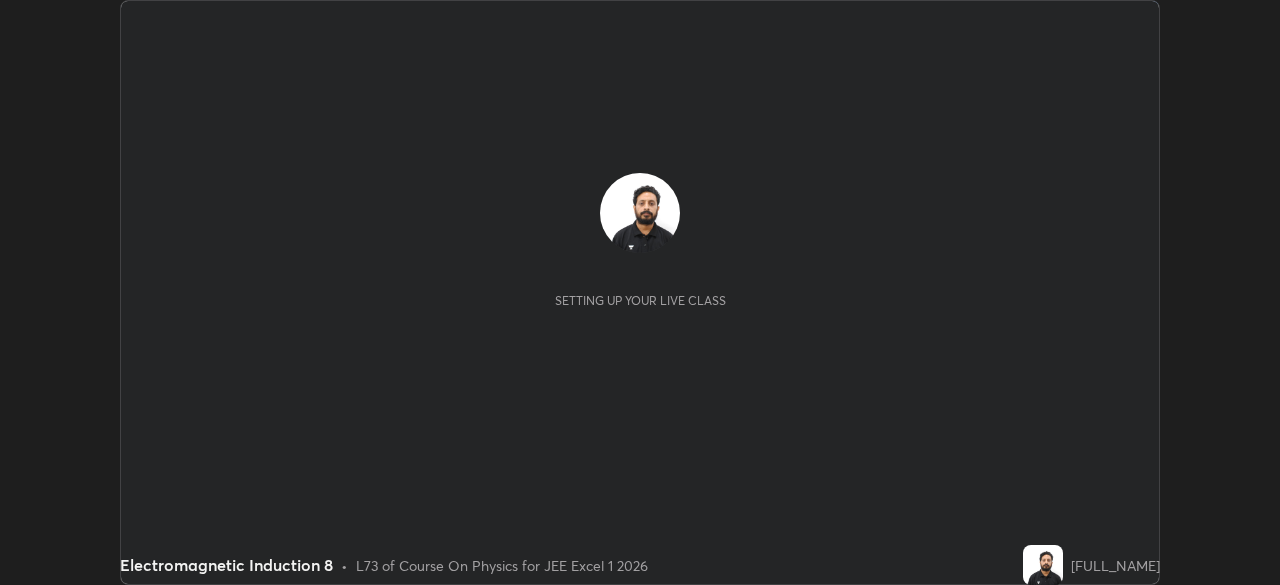 scroll, scrollTop: 0, scrollLeft: 0, axis: both 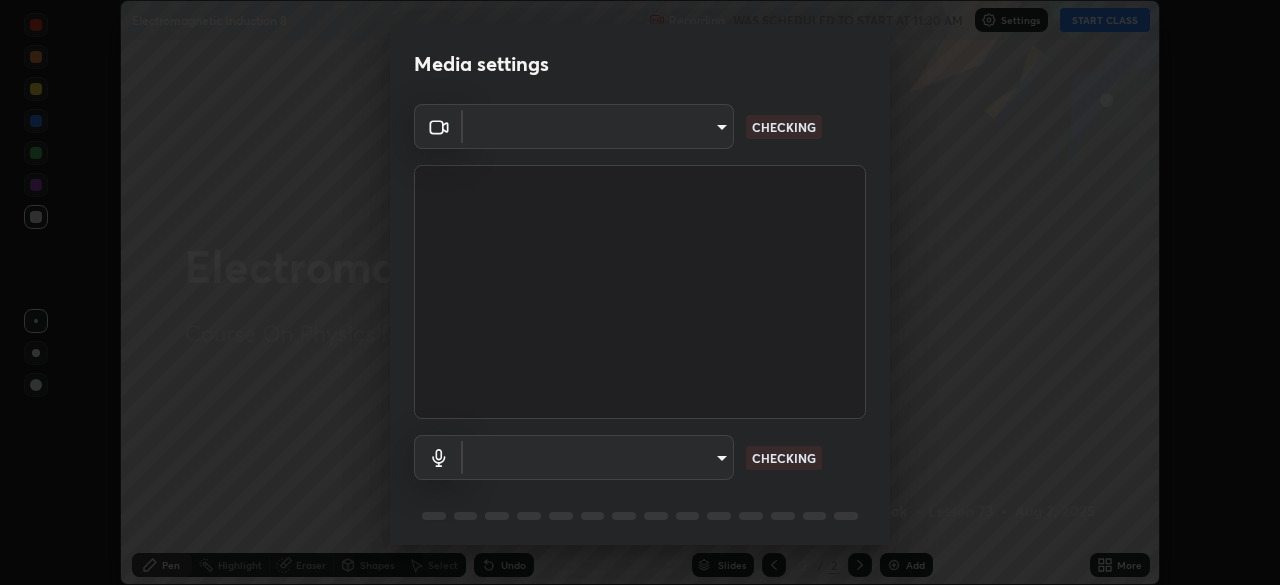 type on "7ffe746ce8ca42343a89eba51defe17308df5f7c8fbb39045481897f6e7d0854" 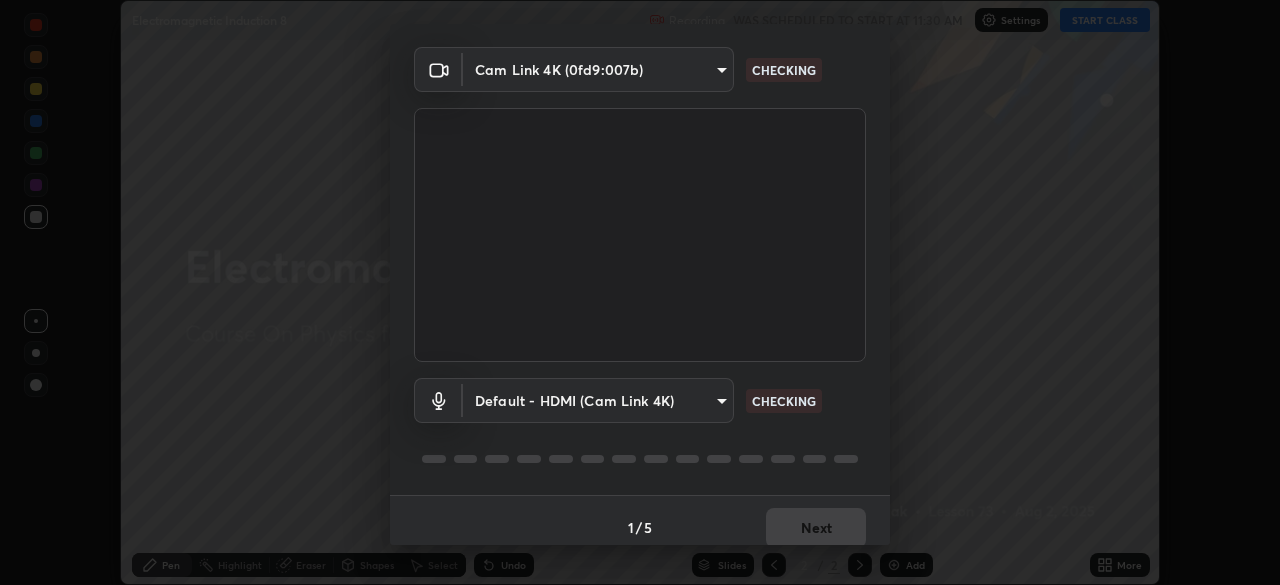 scroll, scrollTop: 71, scrollLeft: 0, axis: vertical 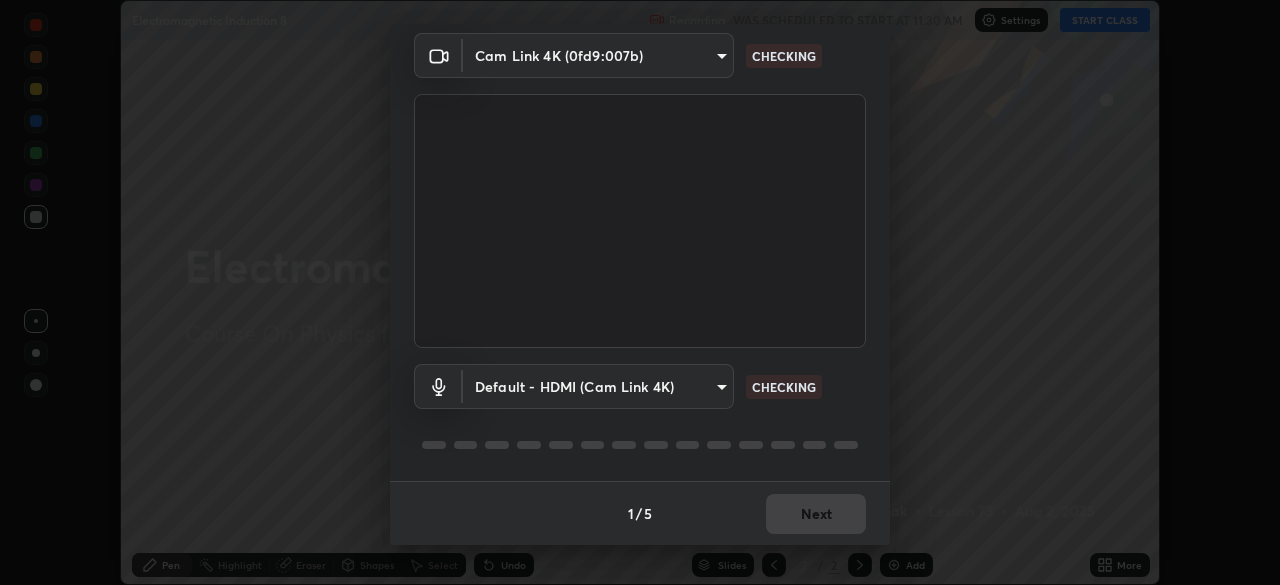 click on "Erase all Electromagnetic Induction 8 Recording WAS SCHEDULED TO START AT  11:30 AM Settings START CLASS Setting up your live class Electromagnetic Induction 8 • L73 of Course On Physics for JEE Excel 1 2026 [FULL_NAME] Pen Highlight Eraser Shapes Select Undo Slides 2 / 2 Add More No doubts shared Encourage your learners to ask a doubt for better clarity Report an issue Reason for reporting Buffering Chat not working Audio - Video sync issue Educator video quality low ​ Attach an image Report Media settings Cam Link 4K (0fd9:007b) 7ffe746ce8ca42343a89eba51defe17308df5f7c8fbb39045481897f6e7d0854 CHECKING Default - HDMI (Cam Link 4K) default CHECKING 1 / 5 Next" at bounding box center (640, 292) 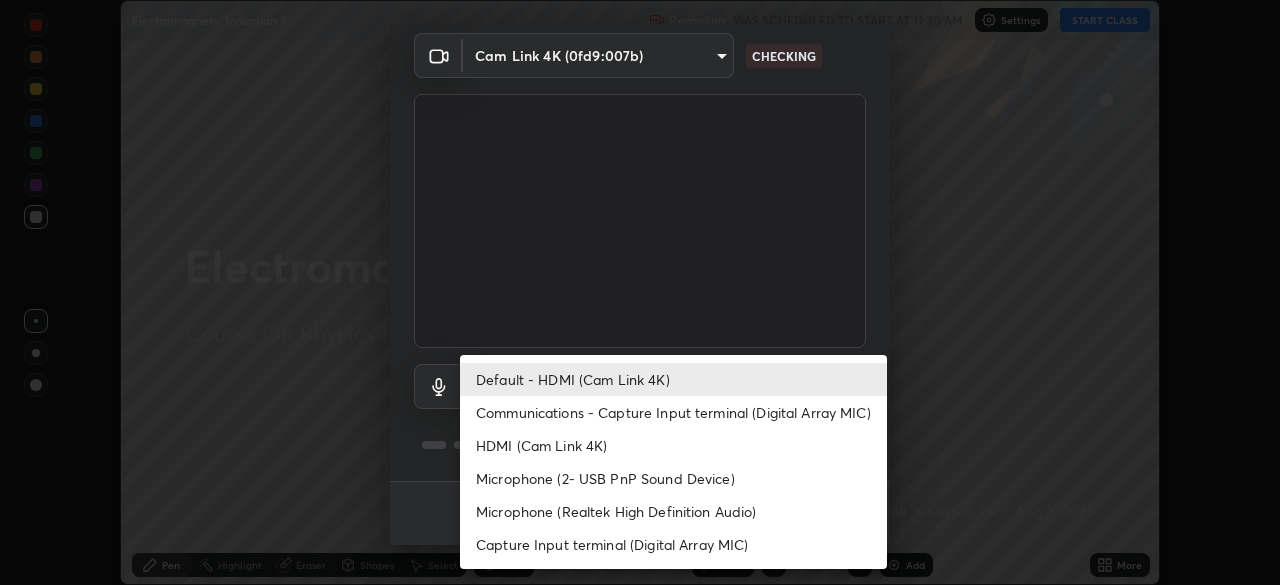 click on "Communications - Capture Input terminal (Digital Array MIC)" at bounding box center [673, 412] 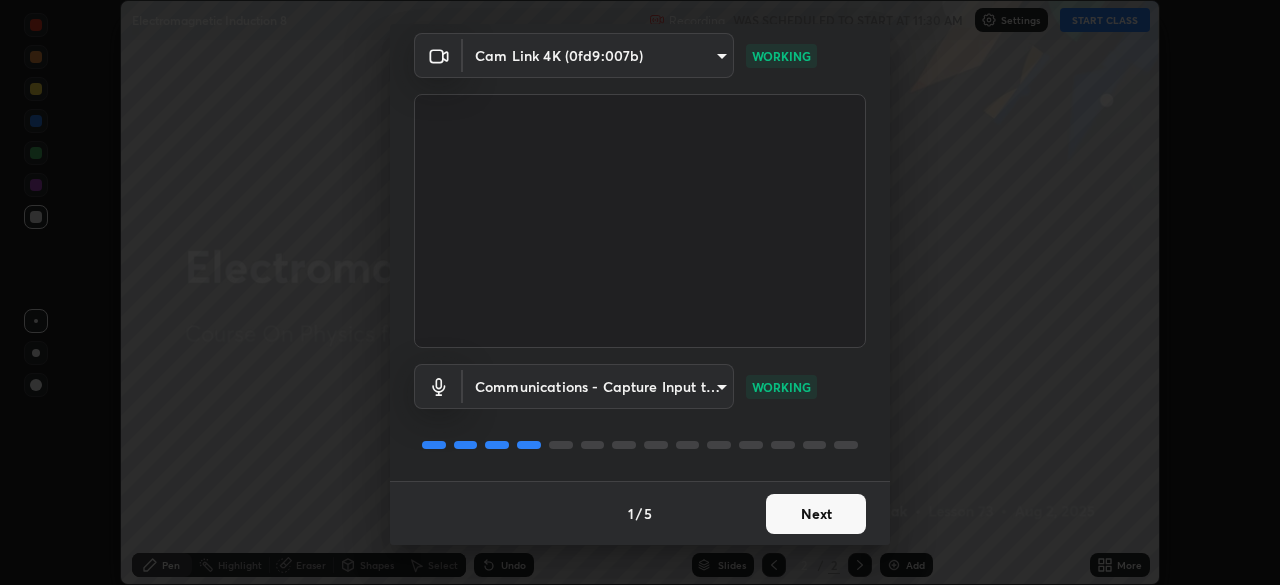 click on "Next" at bounding box center (816, 514) 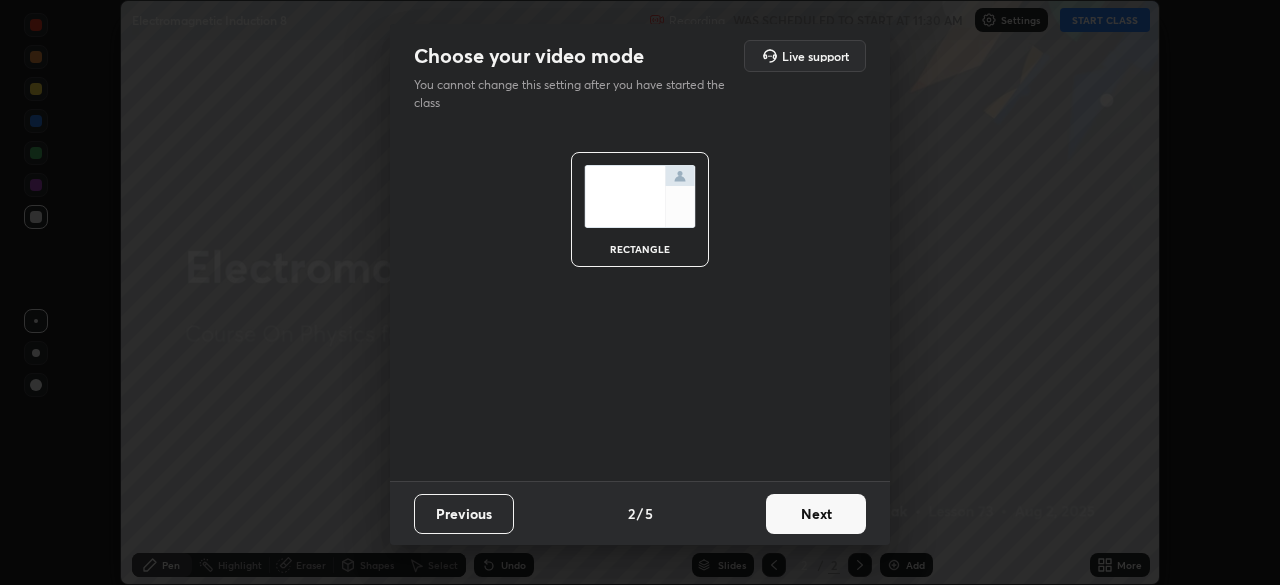 click on "Next" at bounding box center [816, 514] 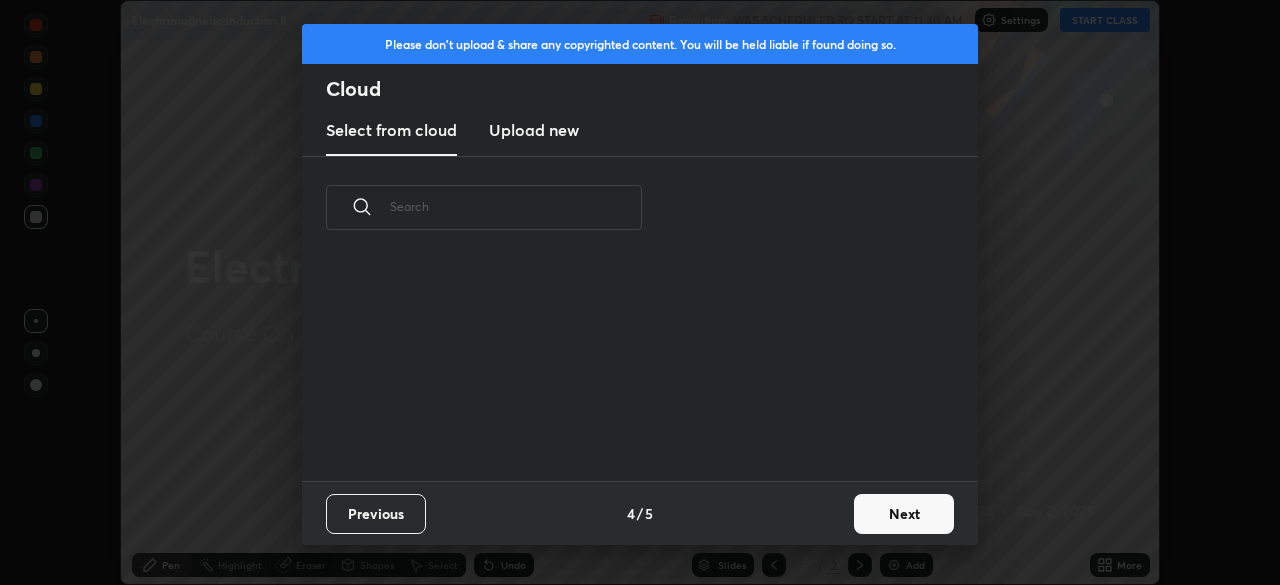 click on "Previous 4 / 5 Next" at bounding box center (640, 513) 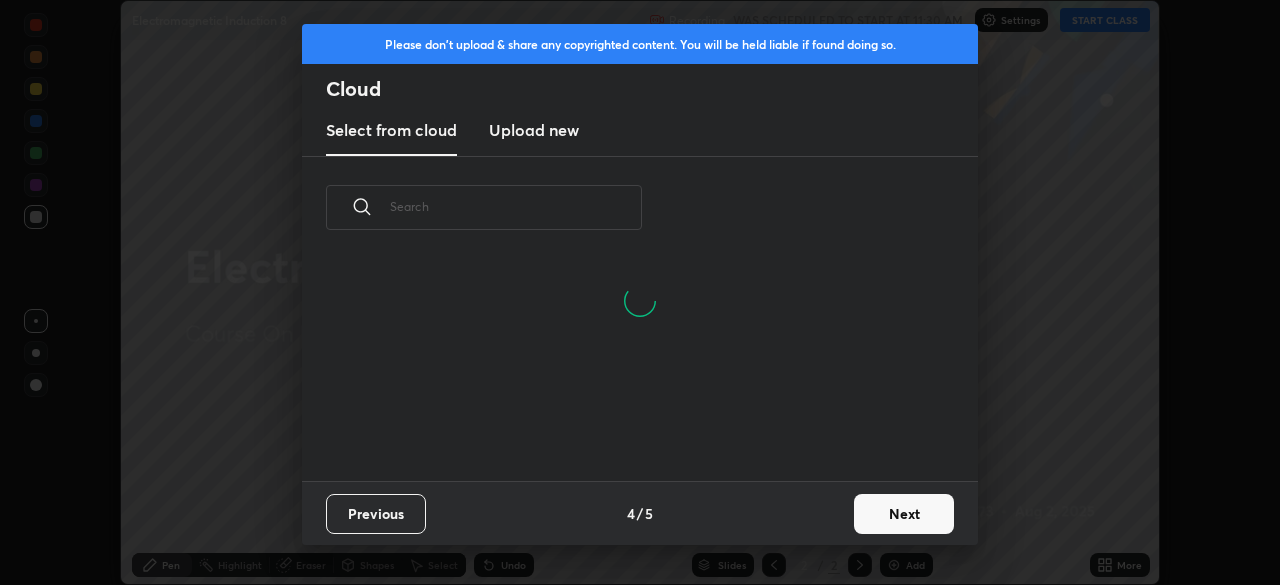 click on "Next" at bounding box center (904, 514) 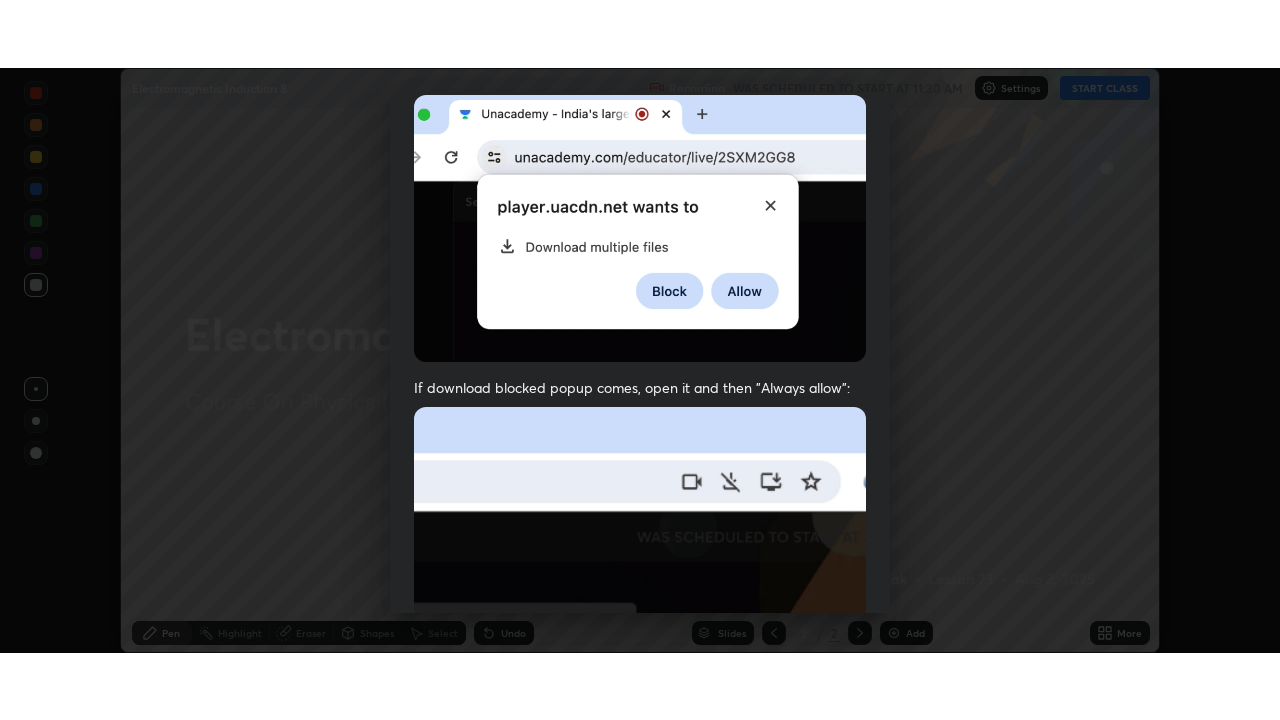 scroll, scrollTop: 479, scrollLeft: 0, axis: vertical 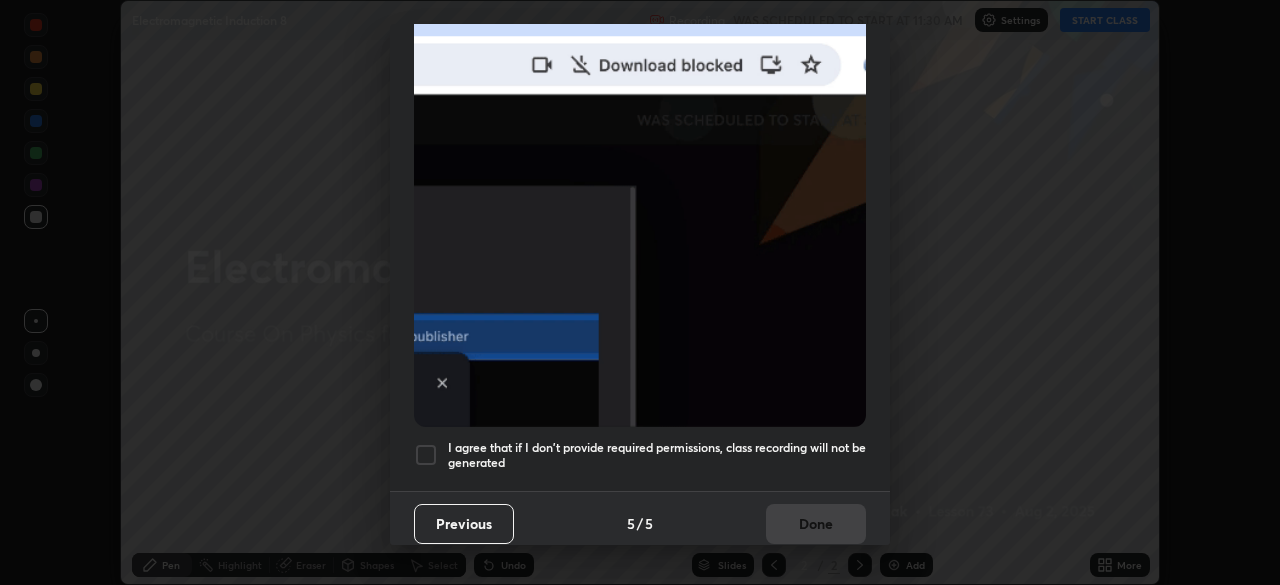 click at bounding box center (426, 455) 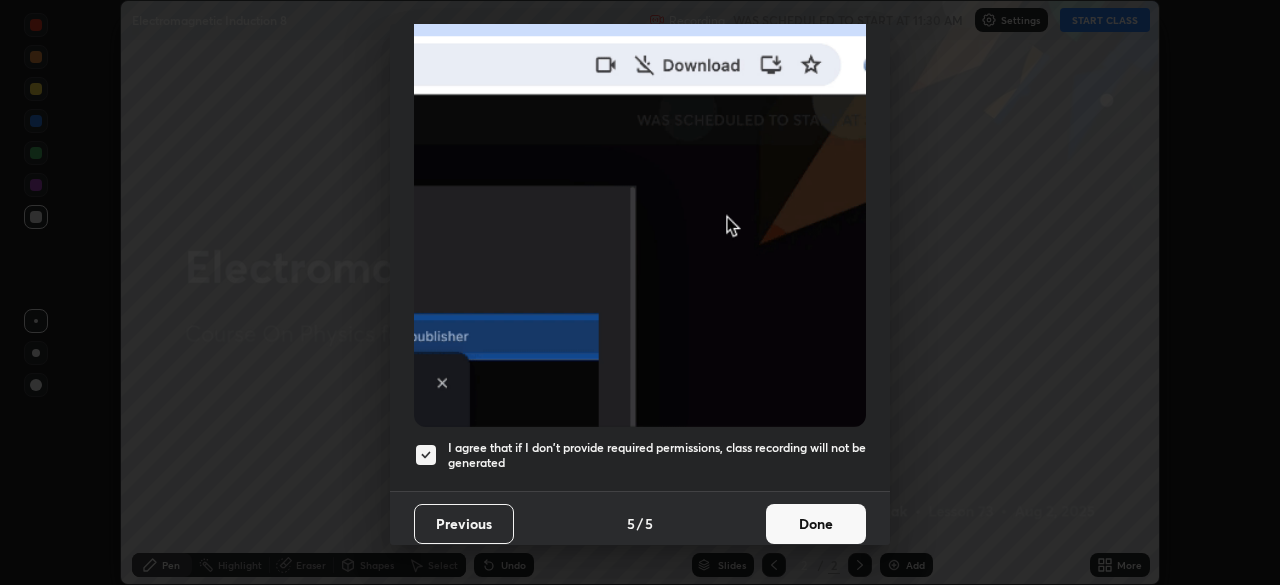 click on "Done" at bounding box center [816, 524] 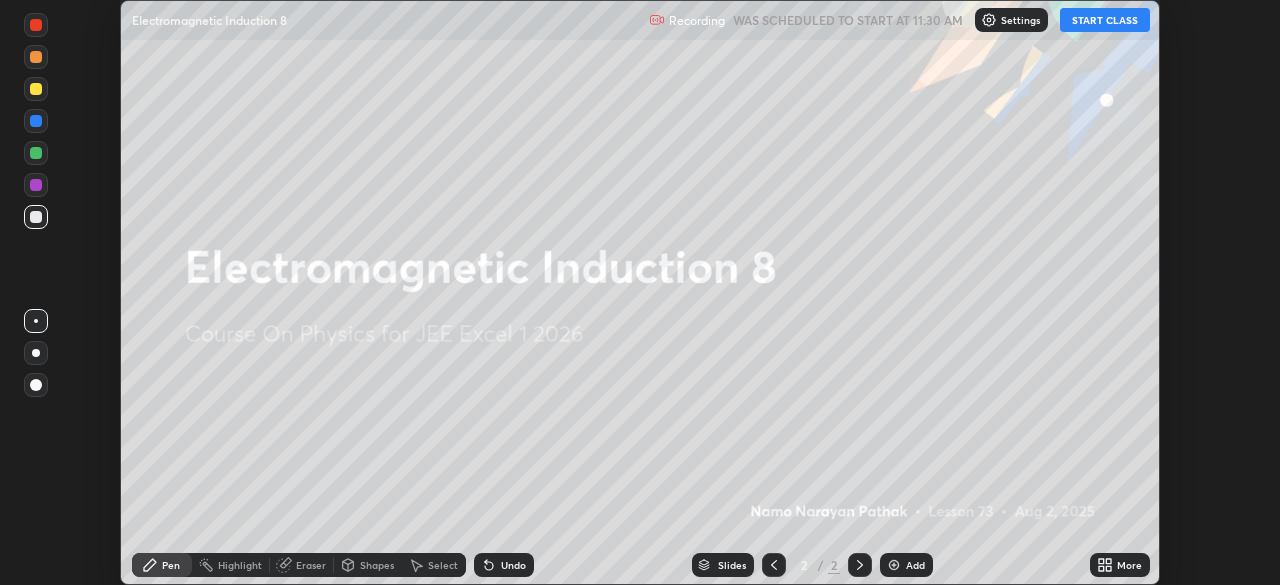 click on "START CLASS" at bounding box center [1105, 20] 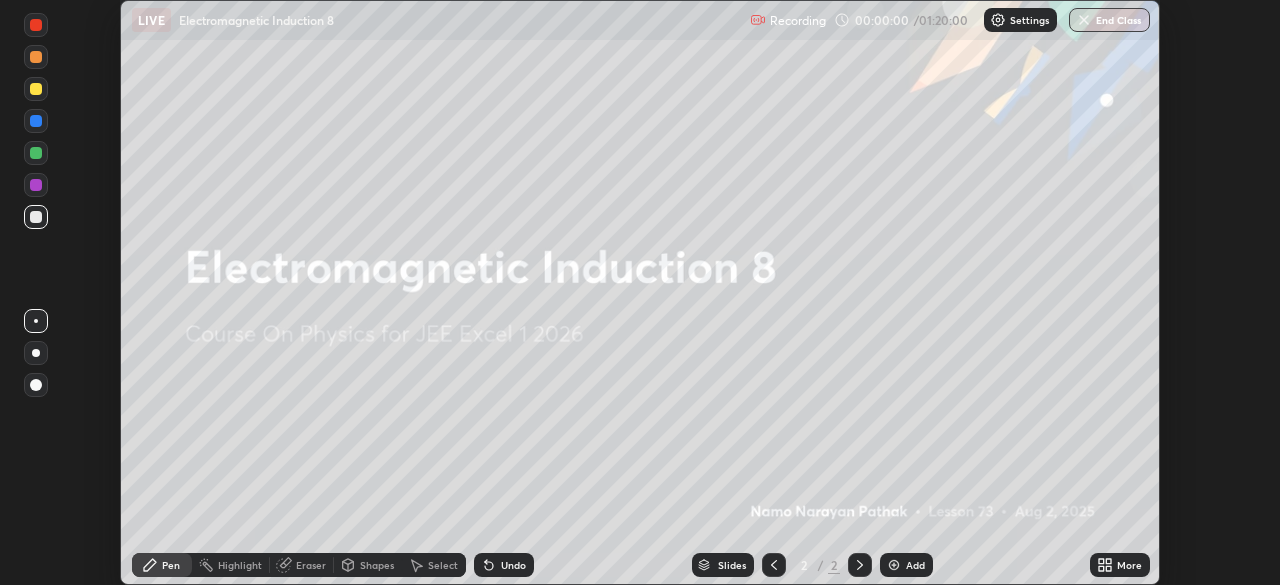 click on "More" at bounding box center [1120, 565] 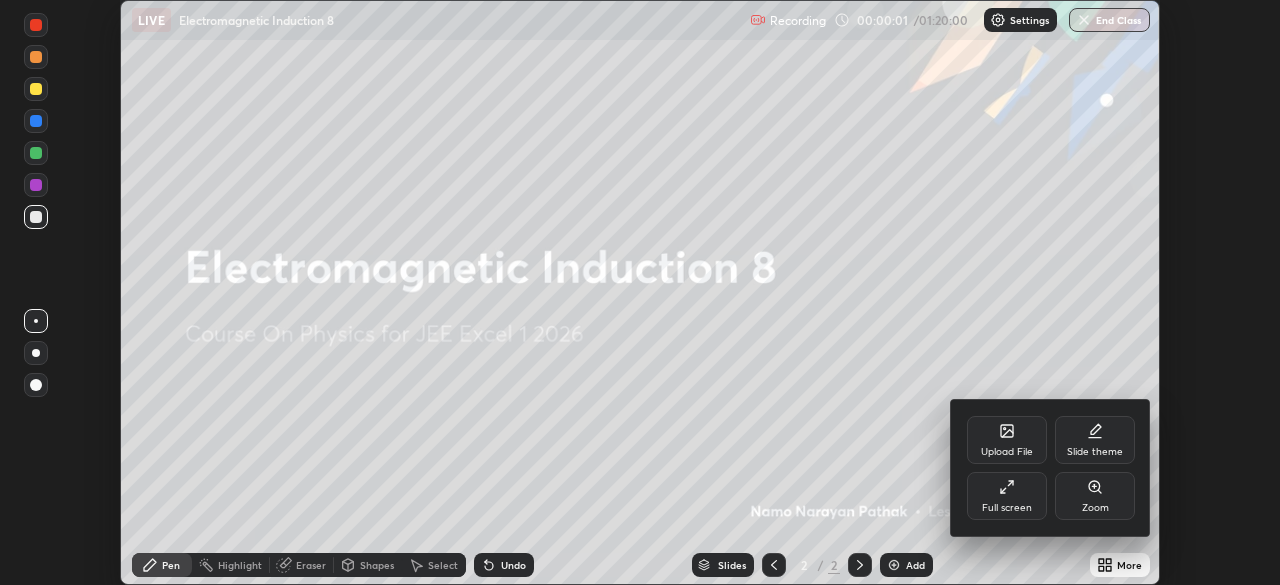 click on "Full screen" at bounding box center (1007, 496) 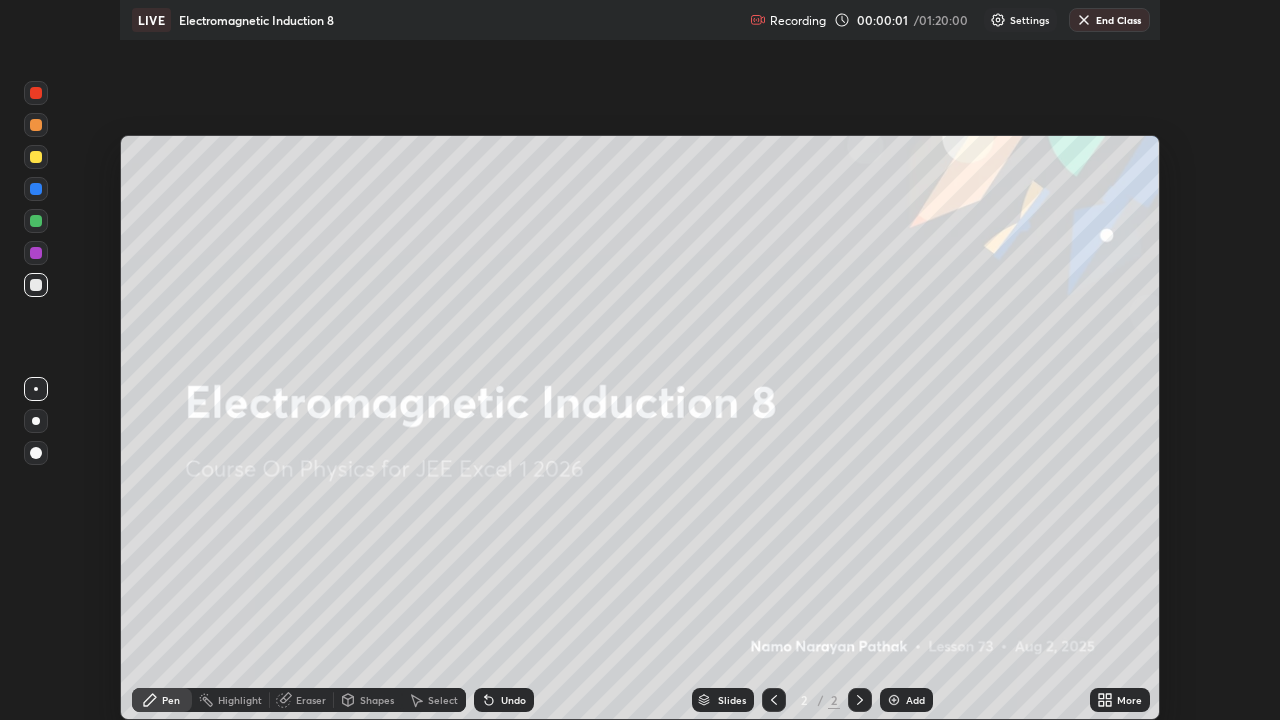 scroll, scrollTop: 99280, scrollLeft: 98720, axis: both 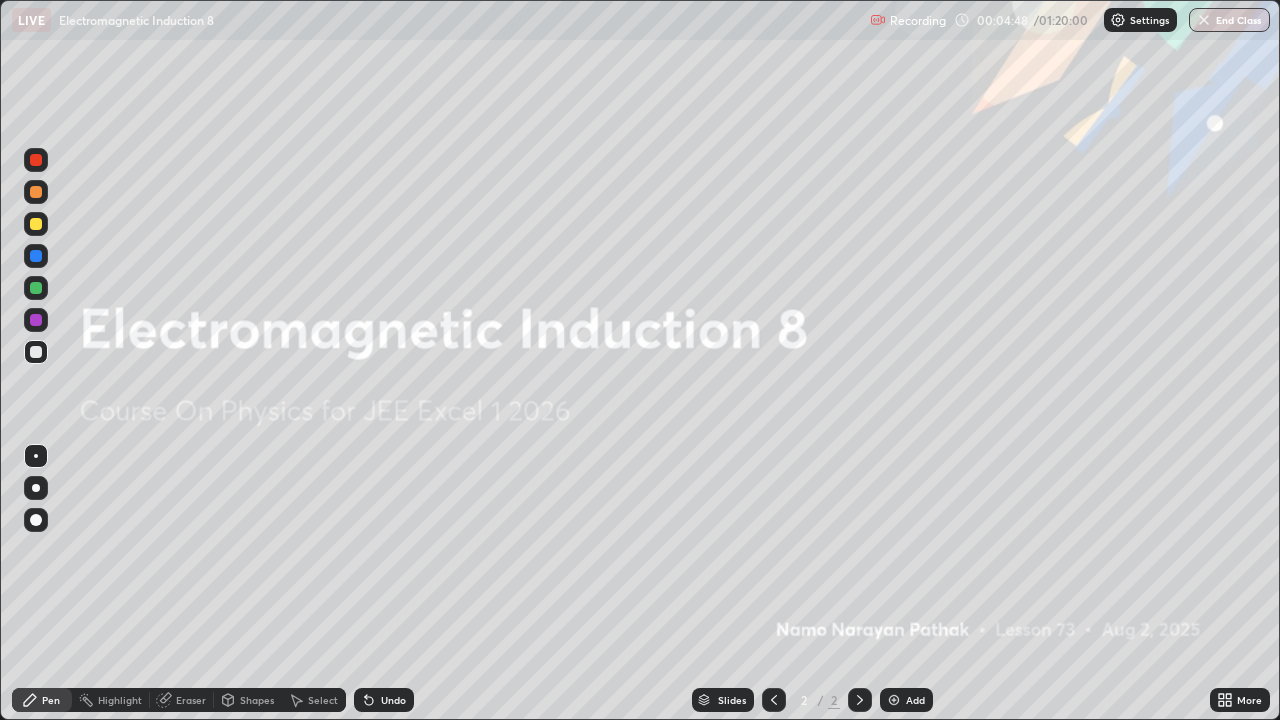 click at bounding box center (894, 700) 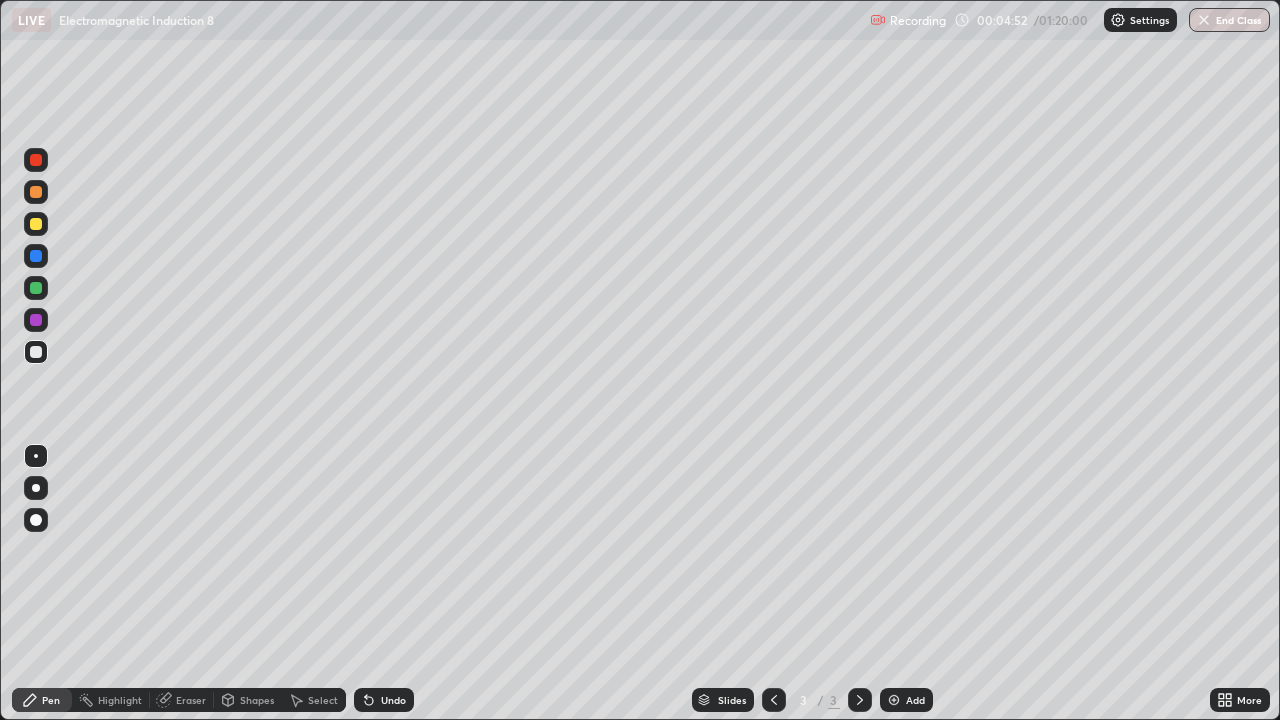 click at bounding box center [36, 192] 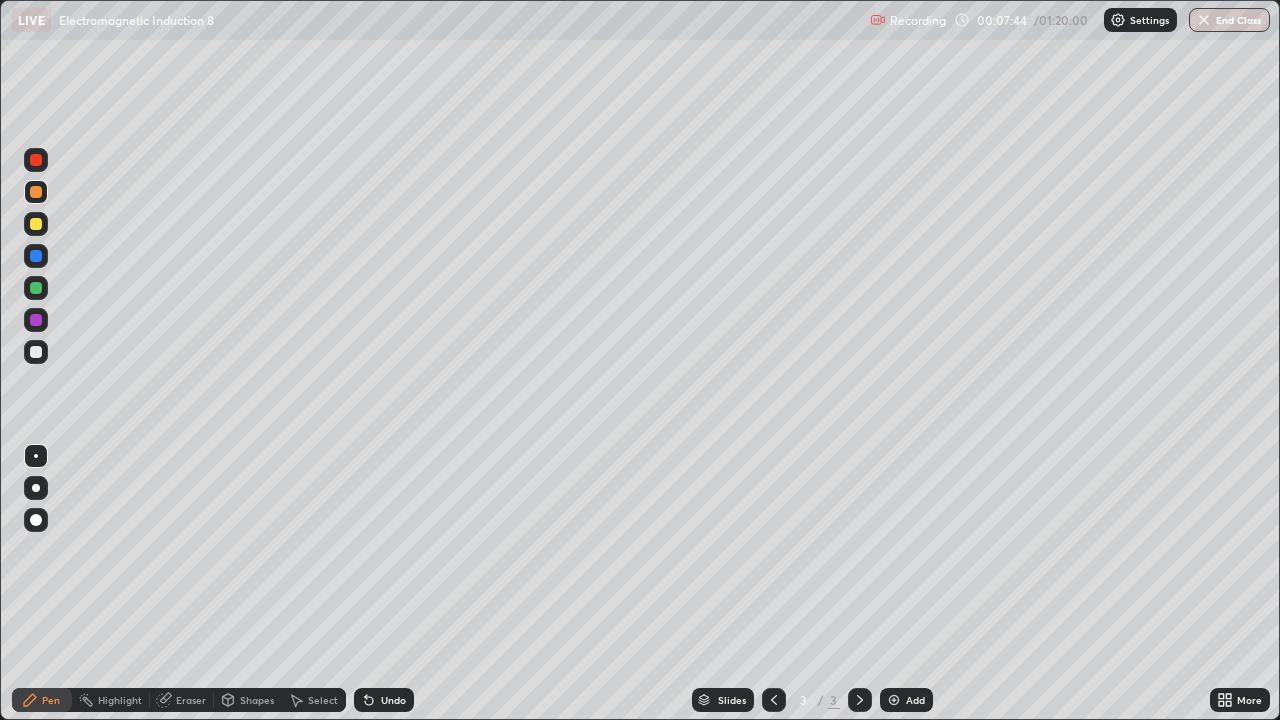 click at bounding box center (894, 700) 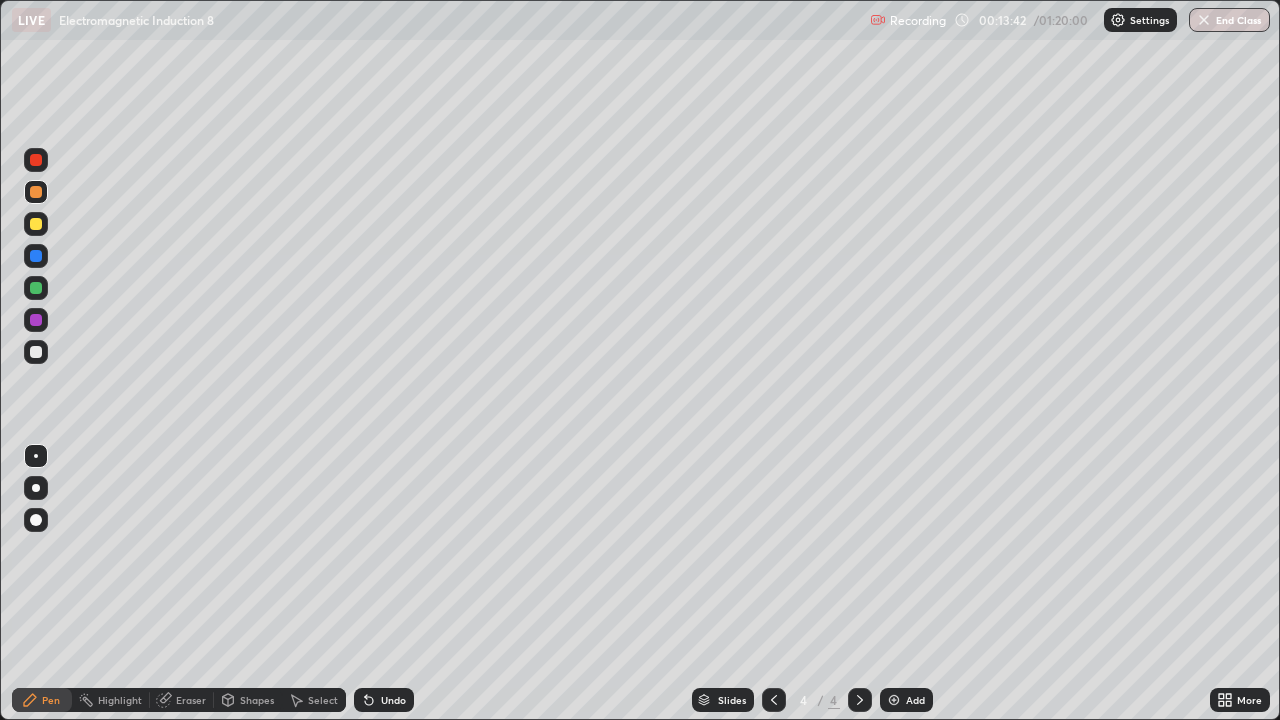 click at bounding box center (894, 700) 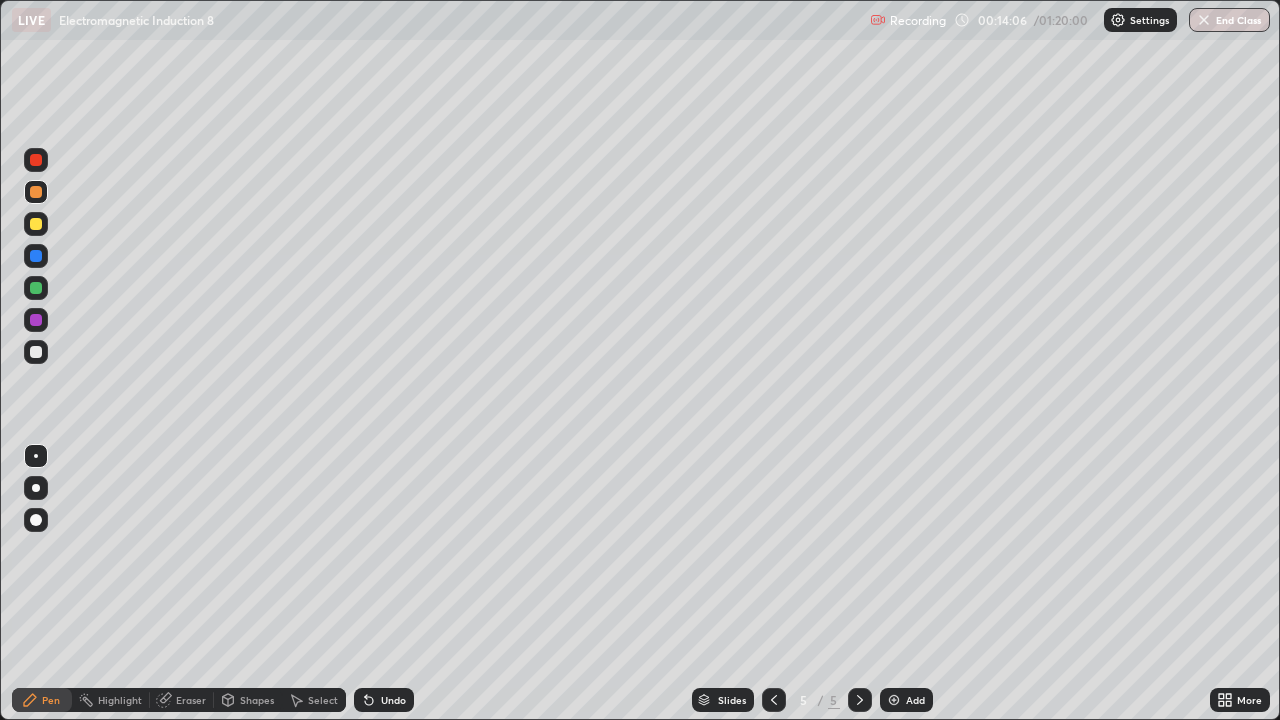 click at bounding box center [36, 256] 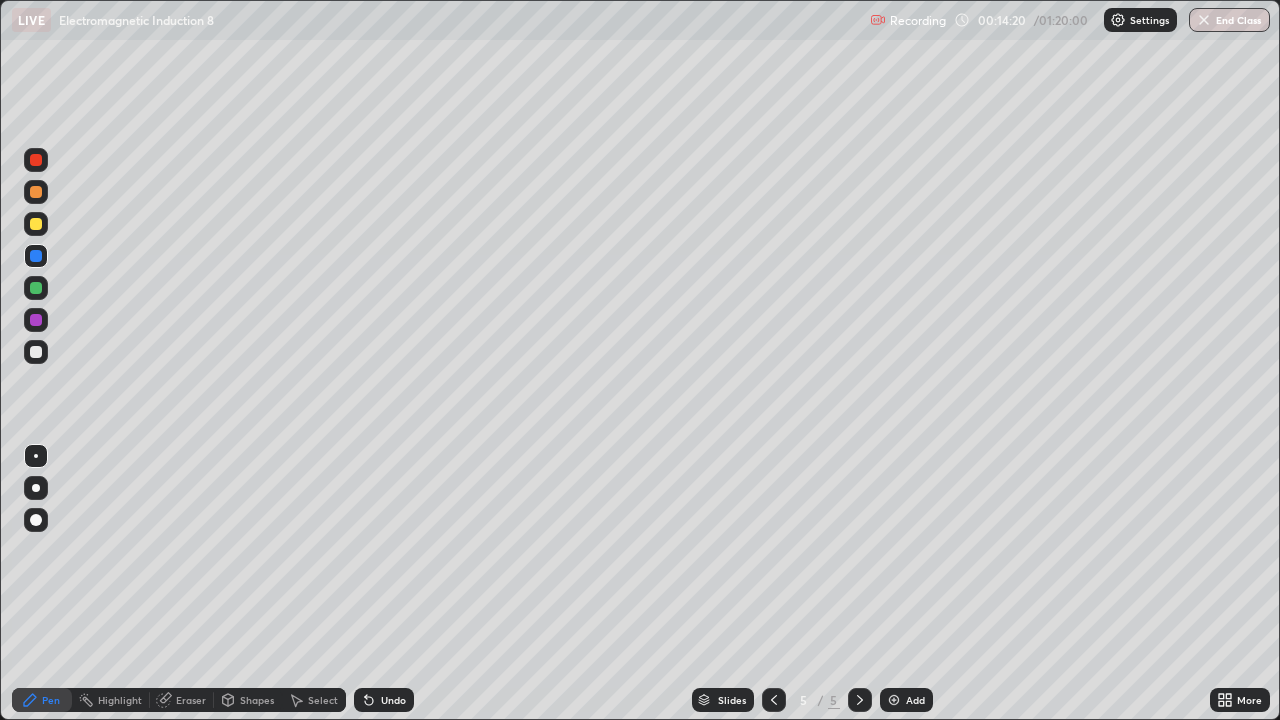 click at bounding box center (36, 320) 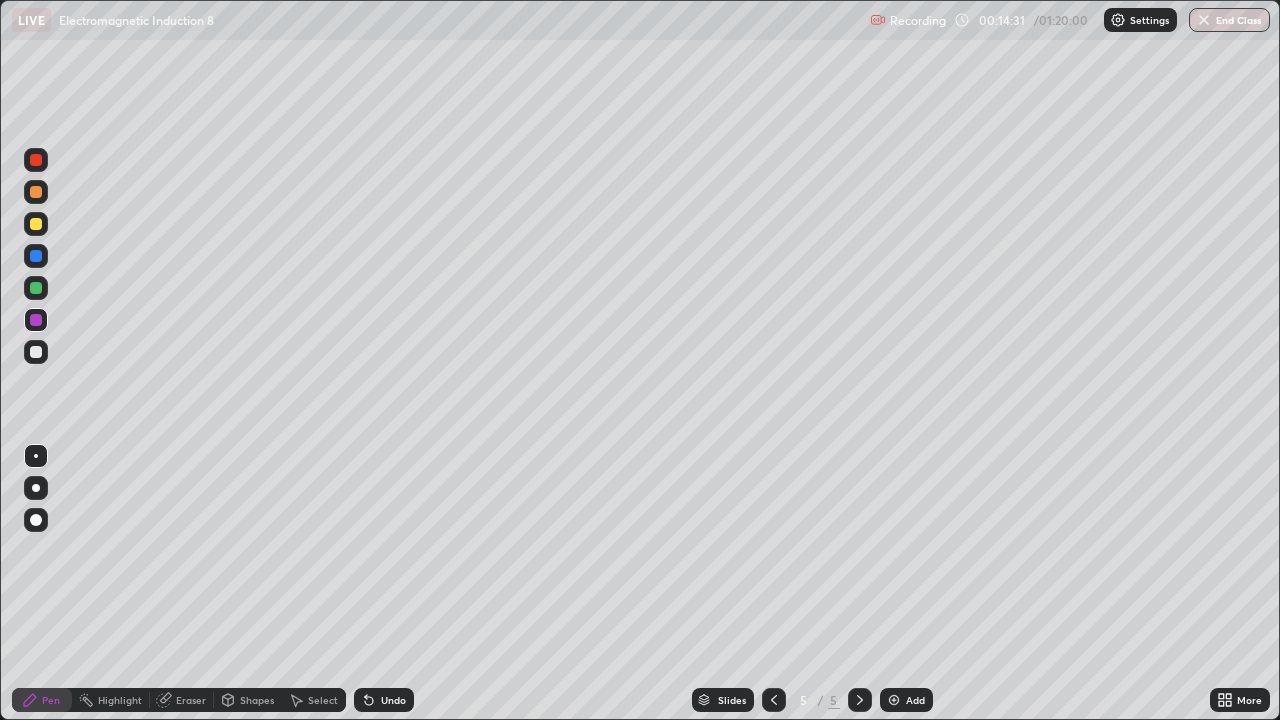 click at bounding box center [36, 288] 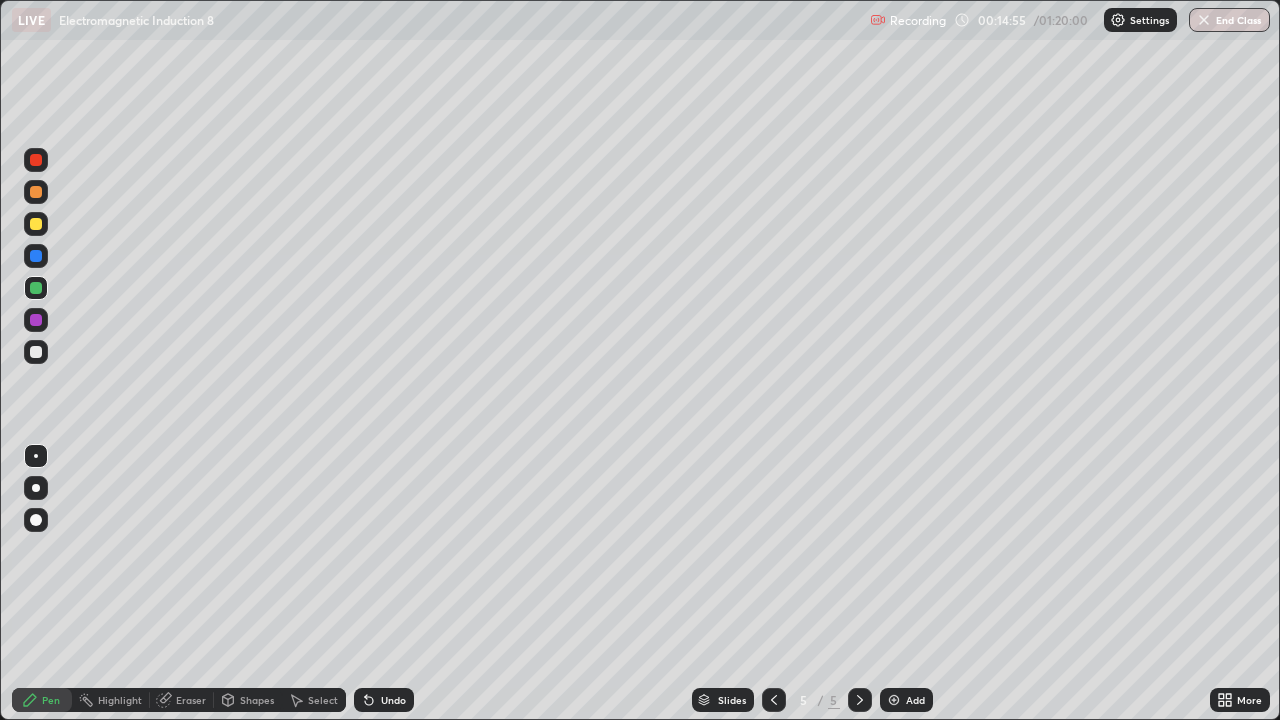 click at bounding box center (36, 192) 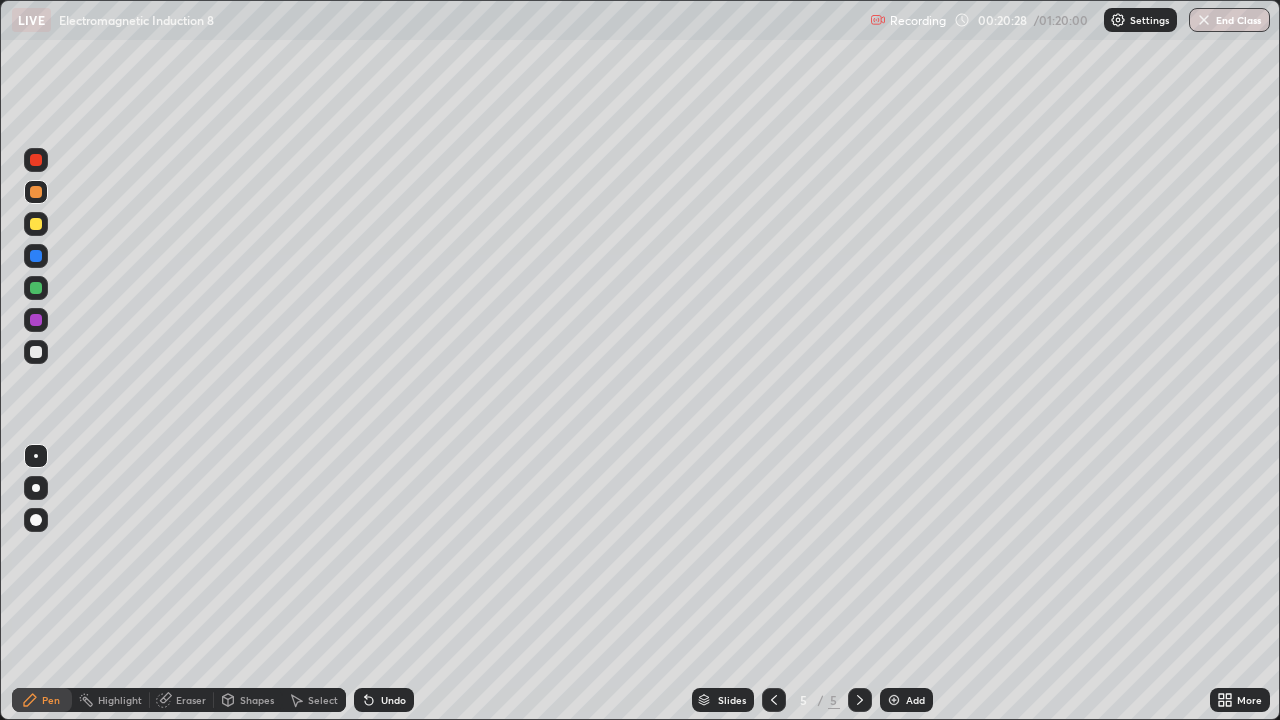 click at bounding box center [894, 700] 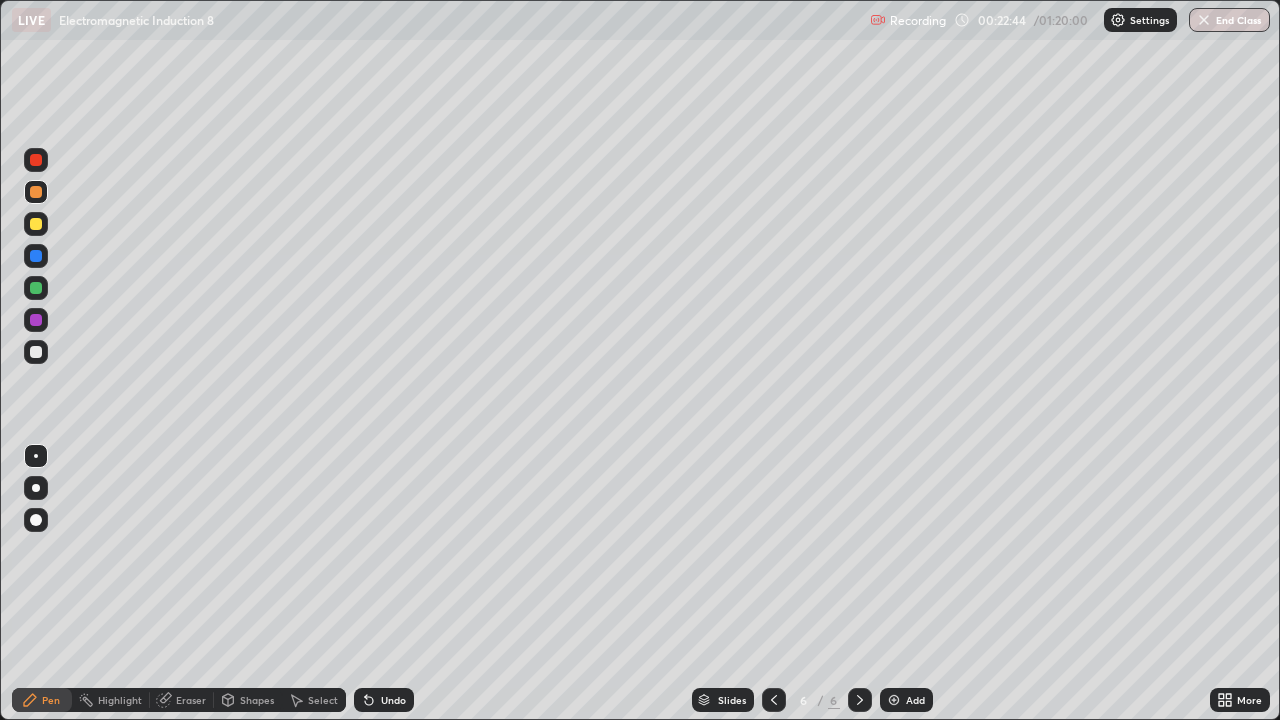 click at bounding box center (894, 700) 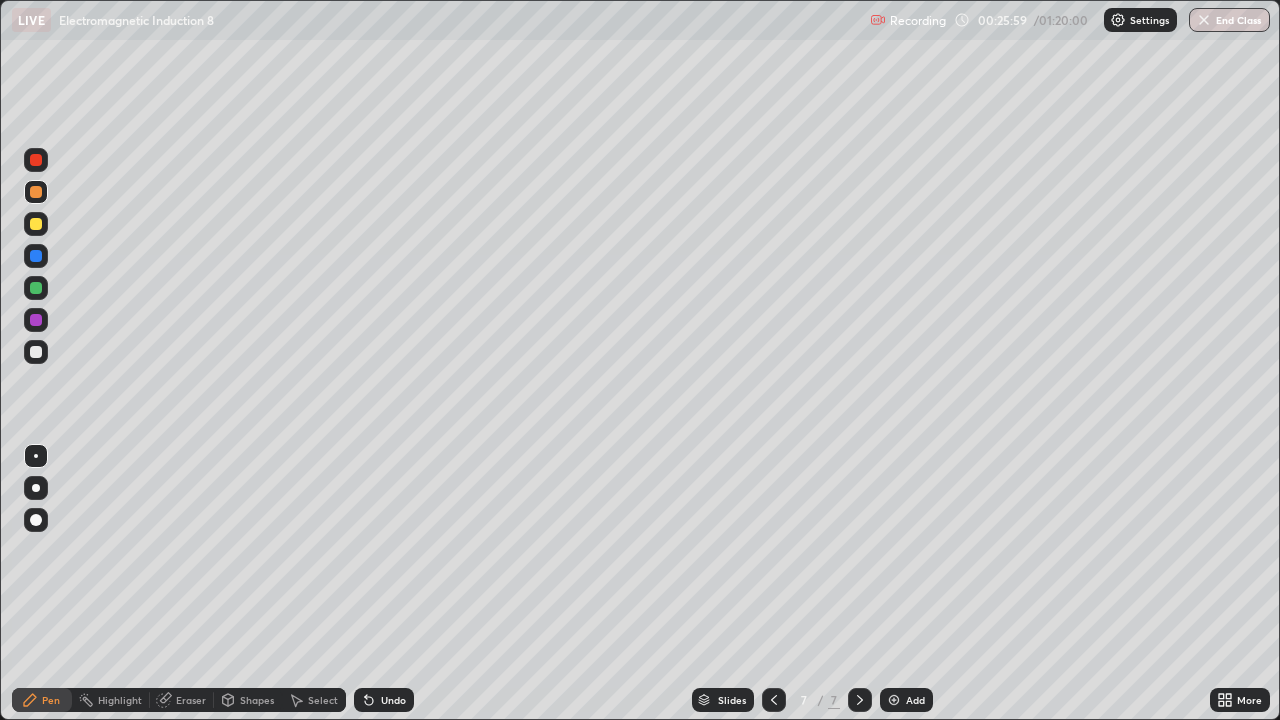 click at bounding box center [36, 256] 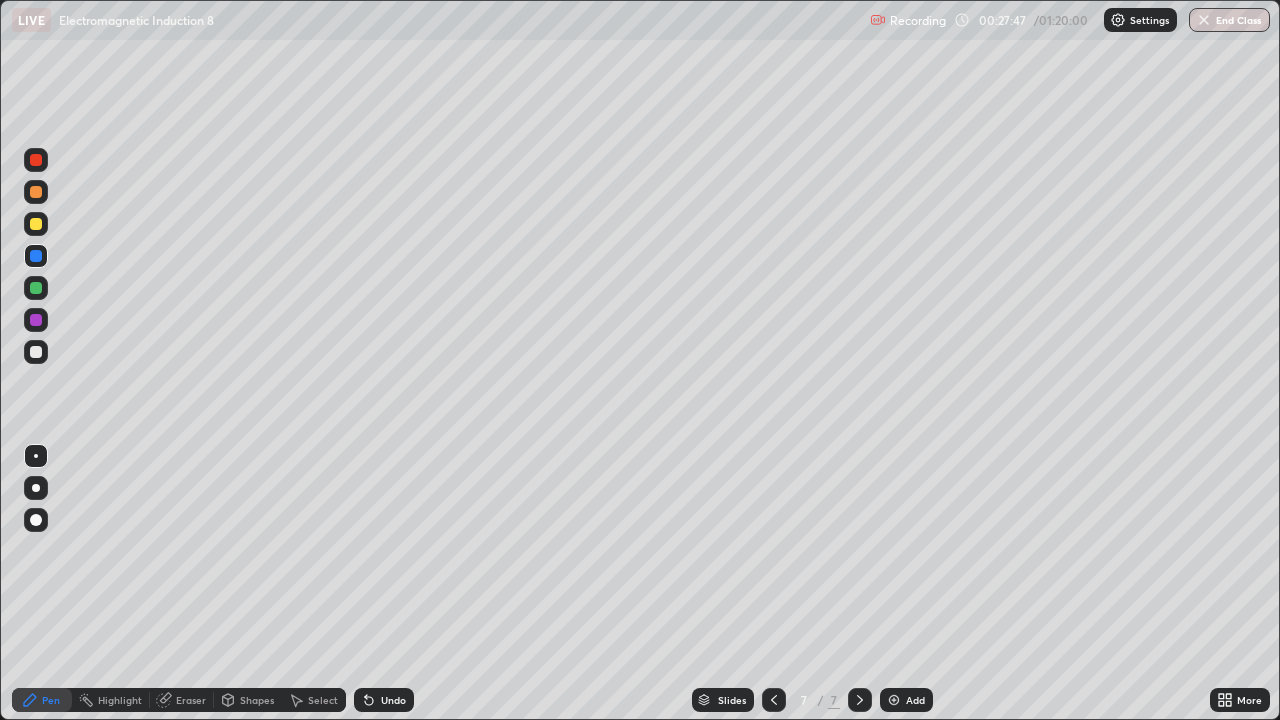 click at bounding box center [36, 192] 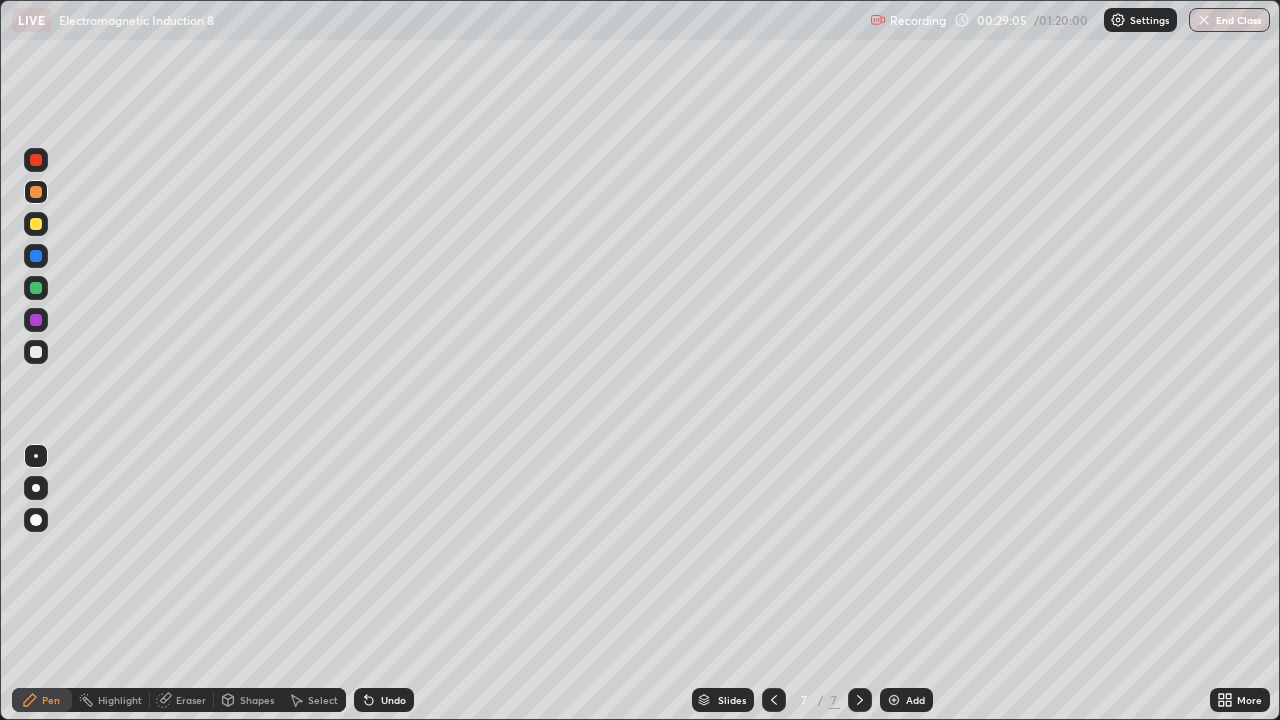 click at bounding box center [894, 700] 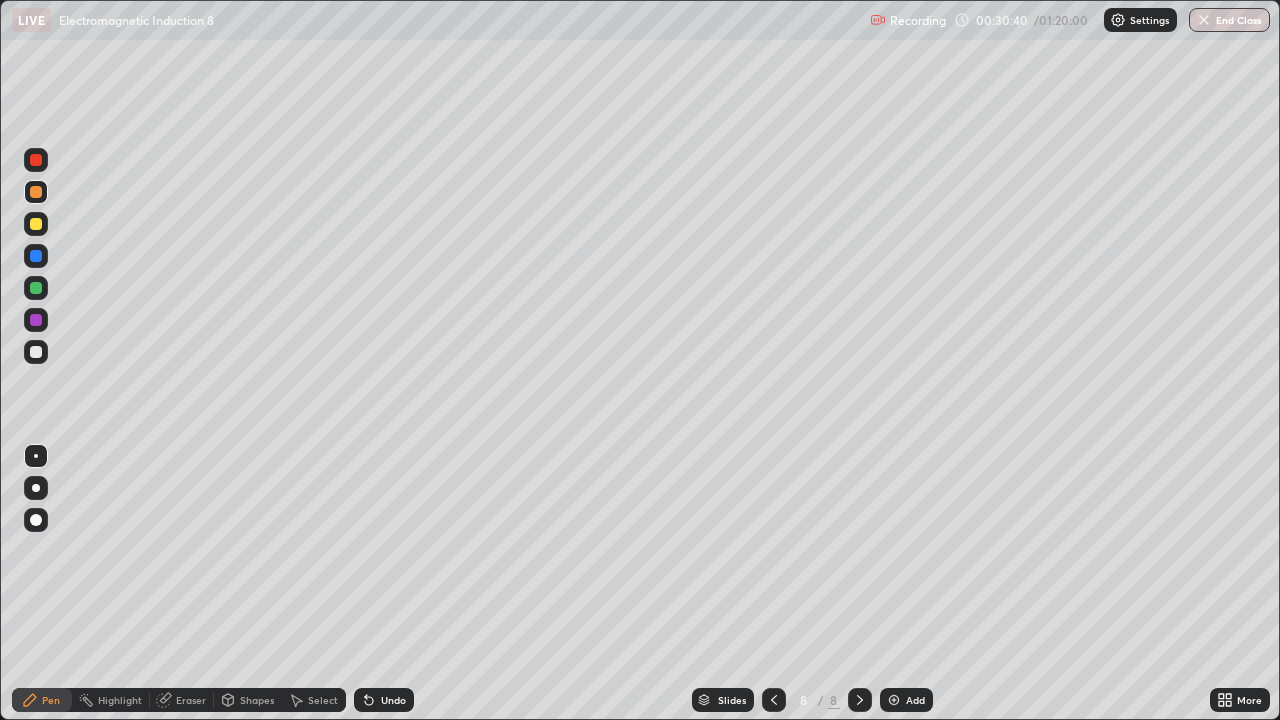 click at bounding box center (774, 700) 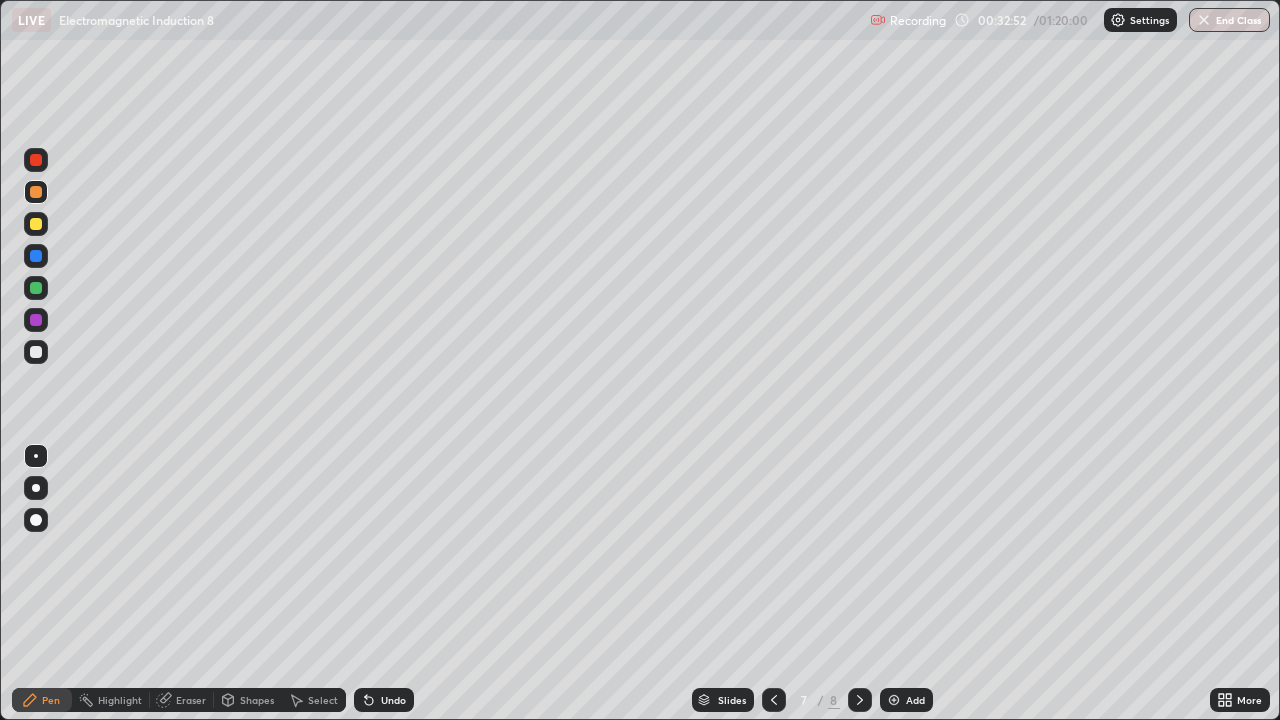 click 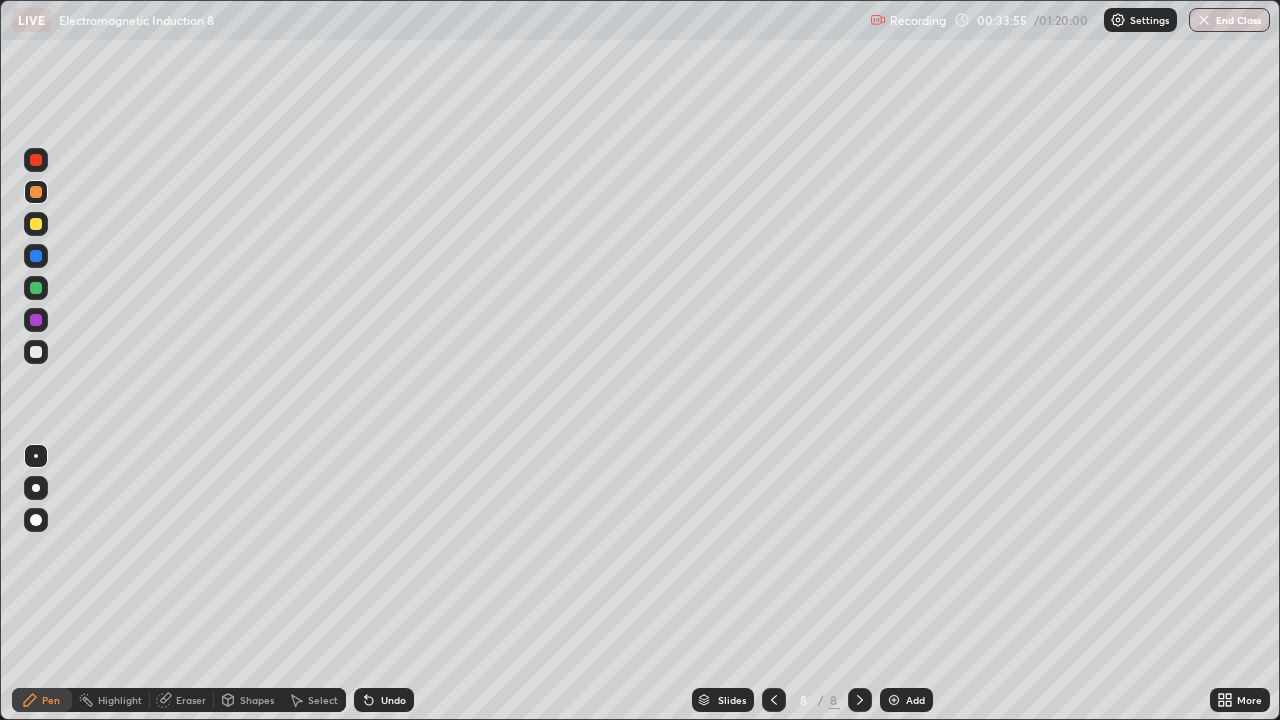 click at bounding box center (894, 700) 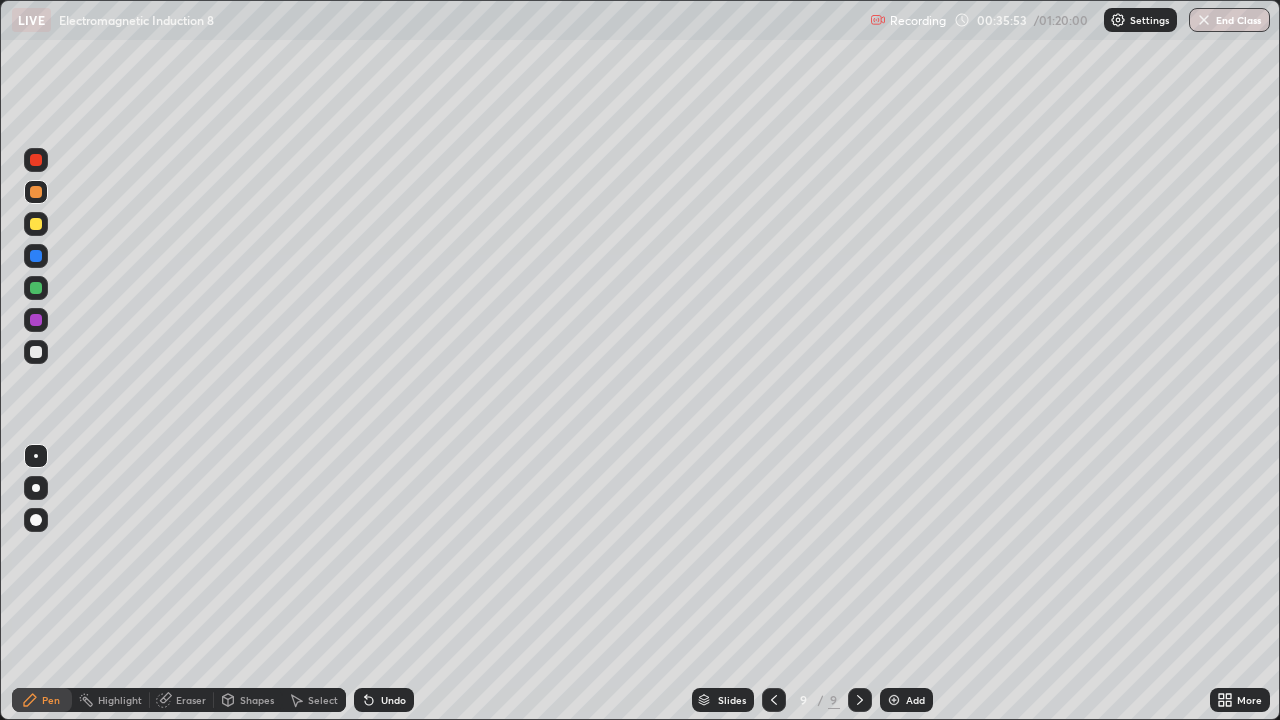 click at bounding box center [894, 700] 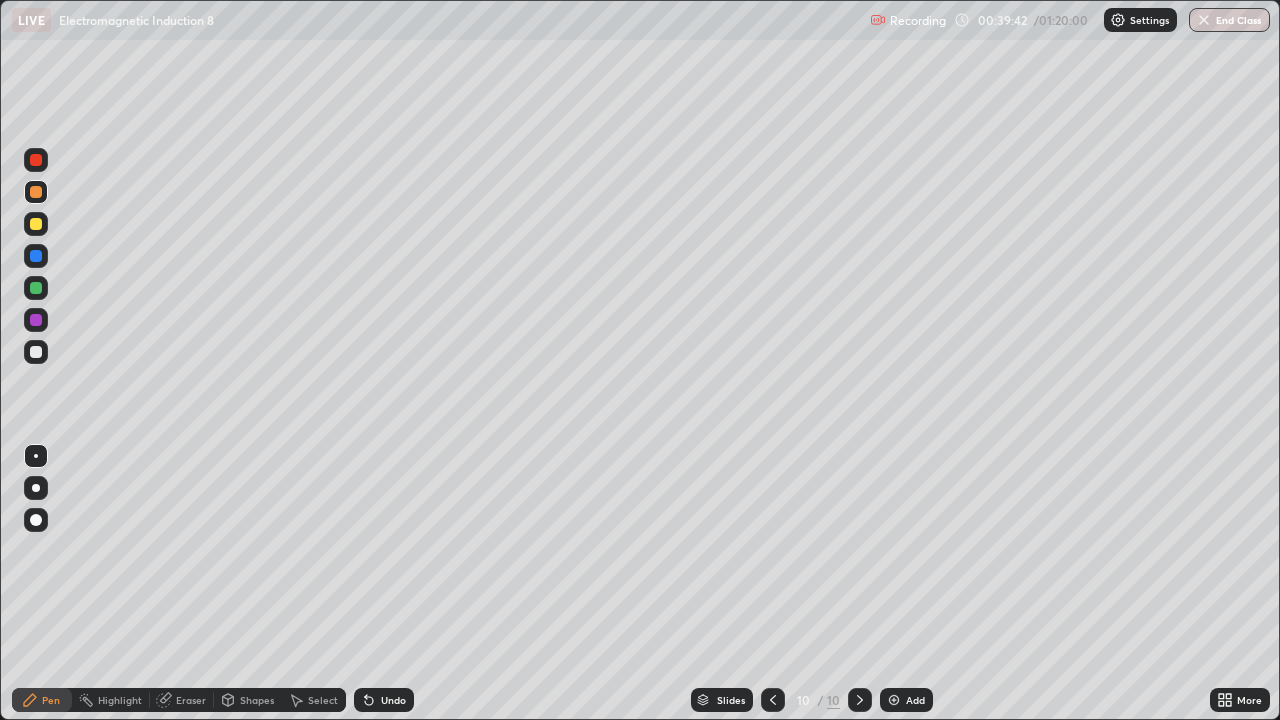click at bounding box center (36, 256) 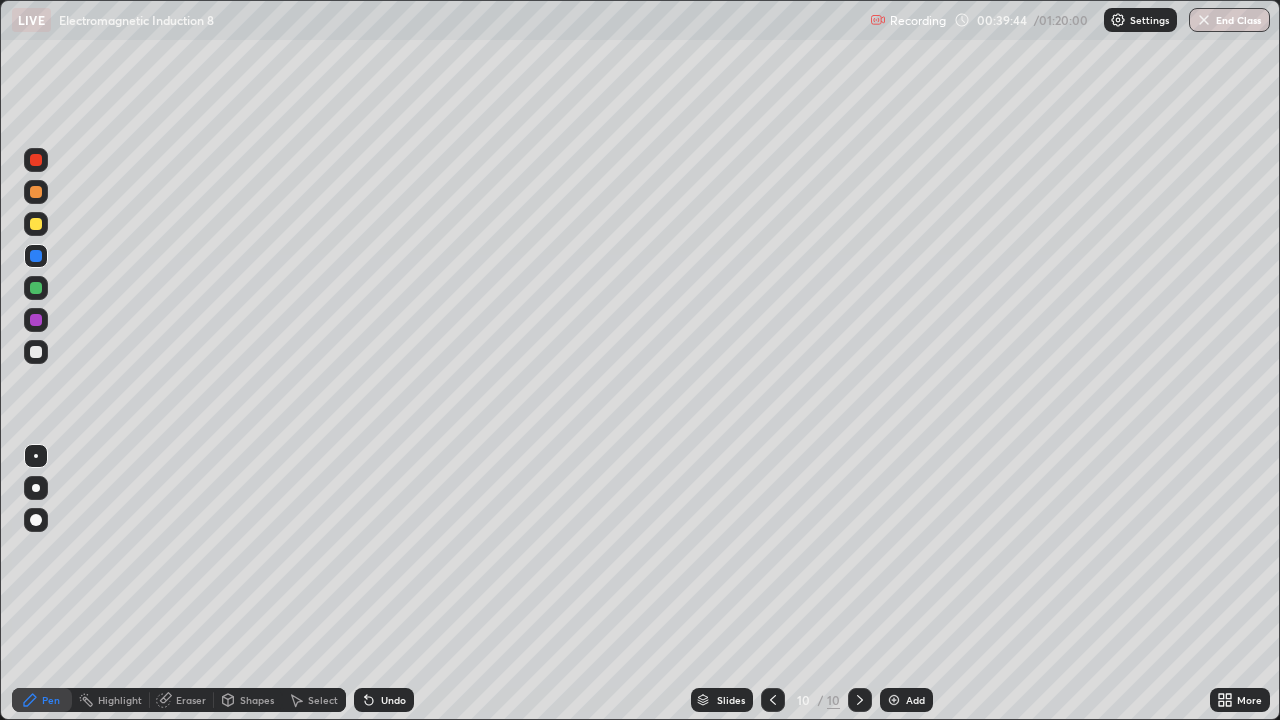 click on "Setting up your live class" at bounding box center (640, 360) 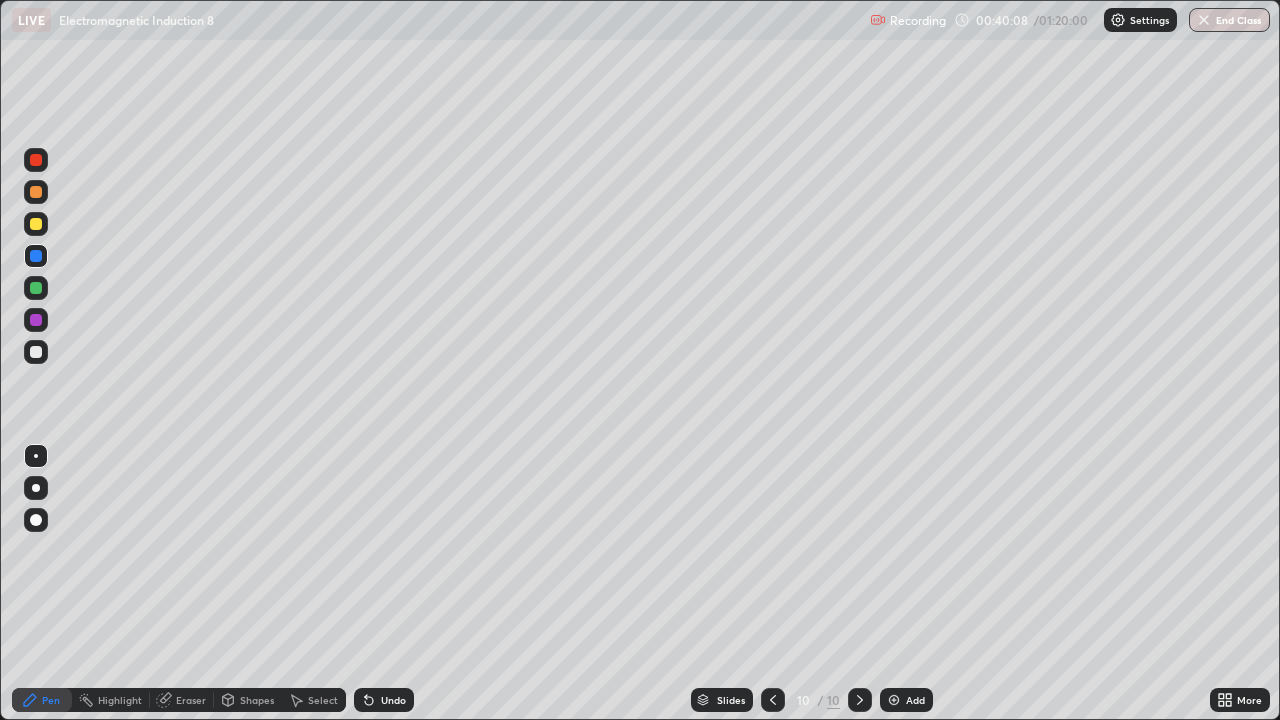 click on "Setting up your live class" at bounding box center (640, 360) 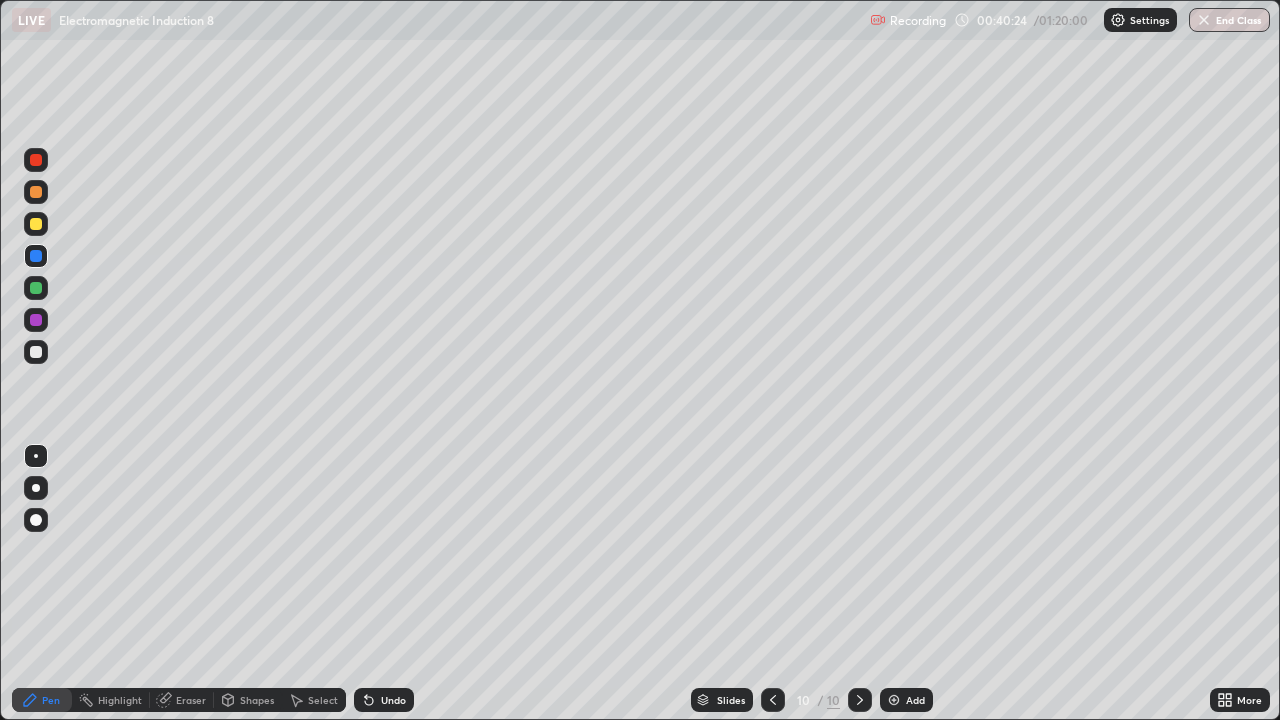 click at bounding box center (36, 192) 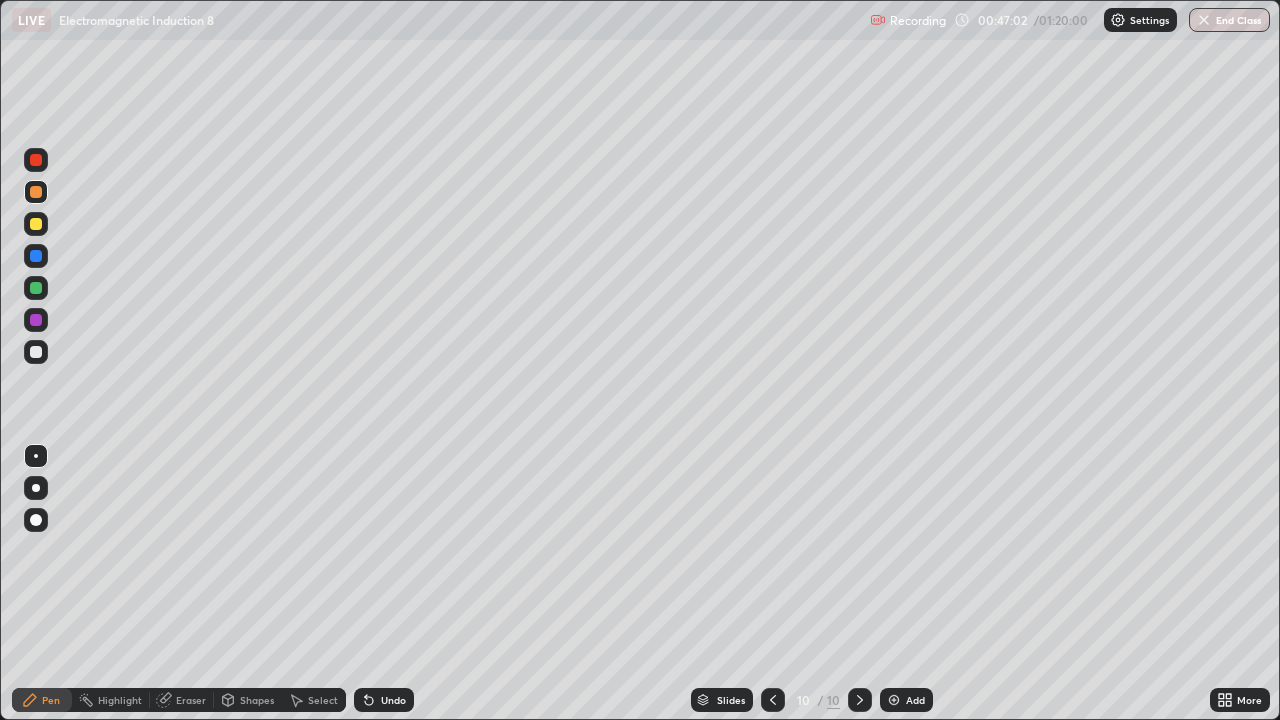 click at bounding box center [894, 700] 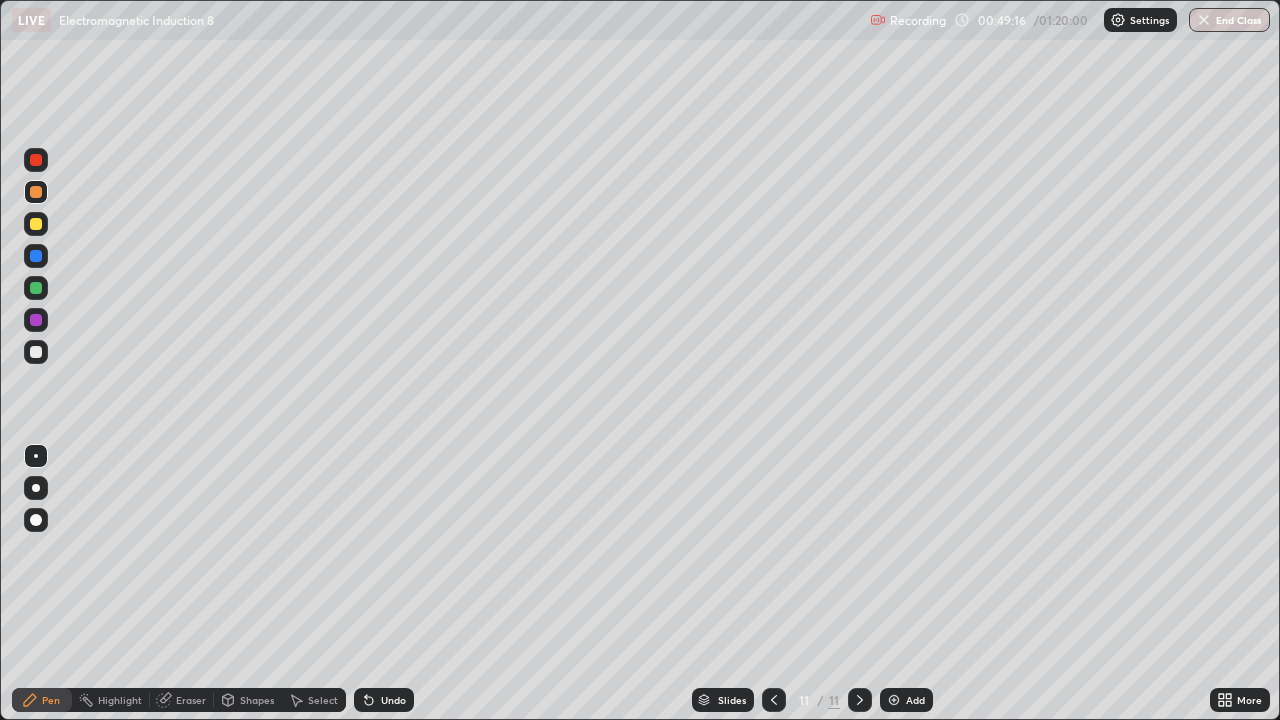 click on "Add" at bounding box center (906, 700) 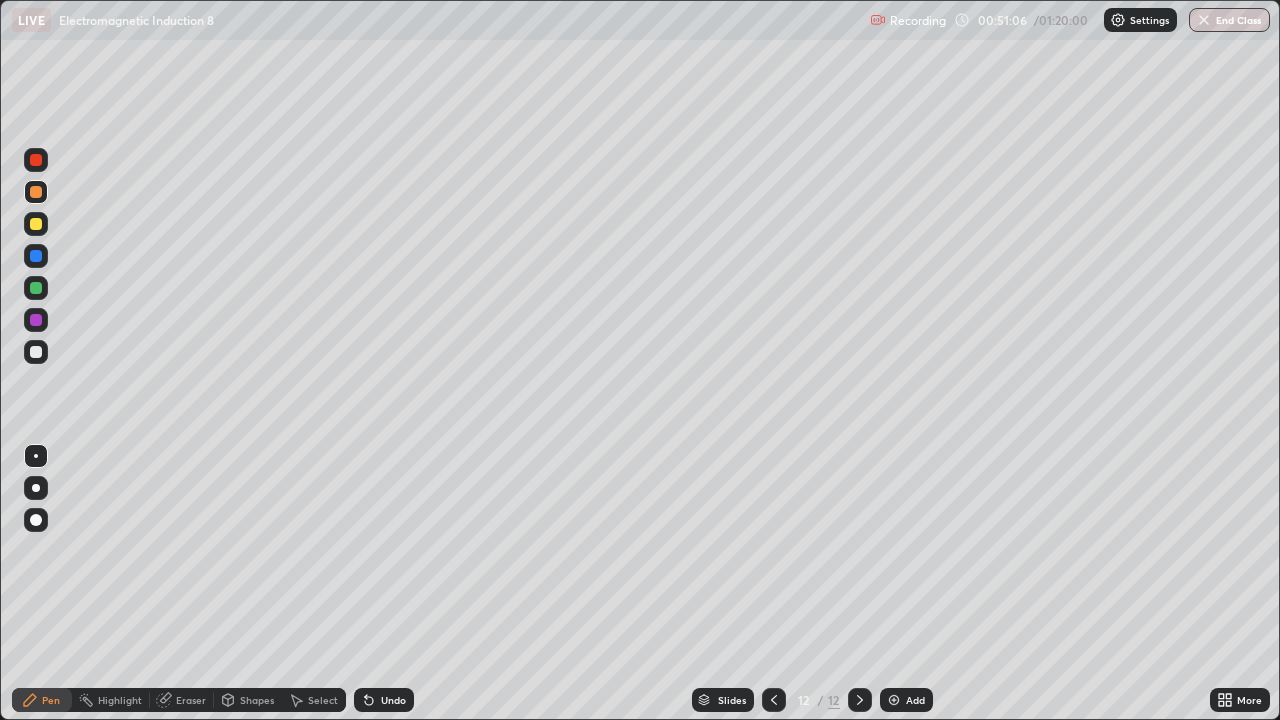 click at bounding box center (36, 256) 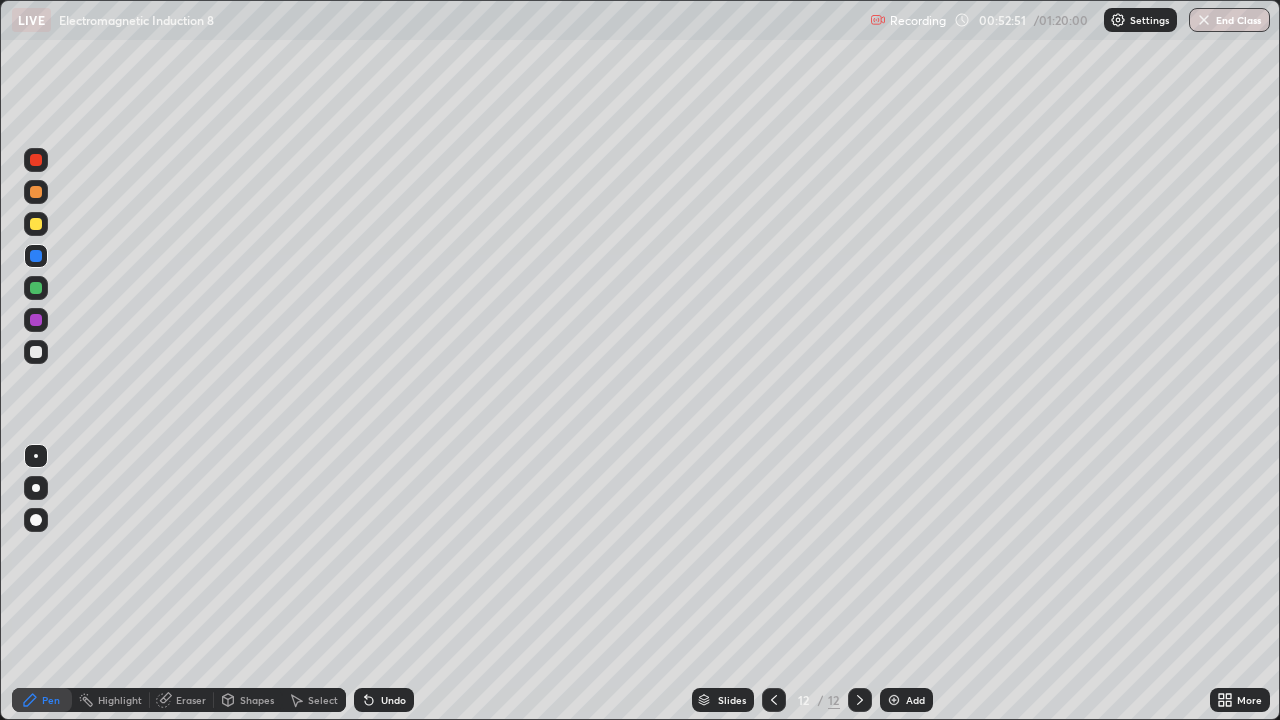 click at bounding box center (894, 700) 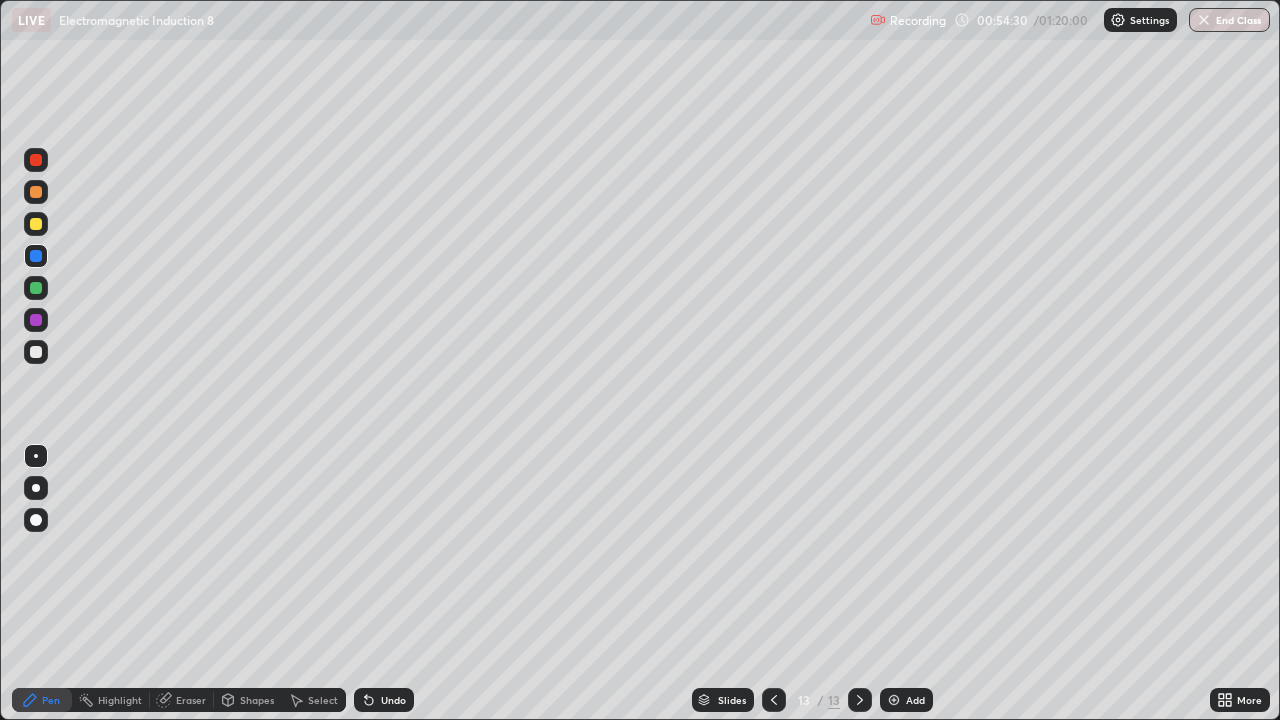 click 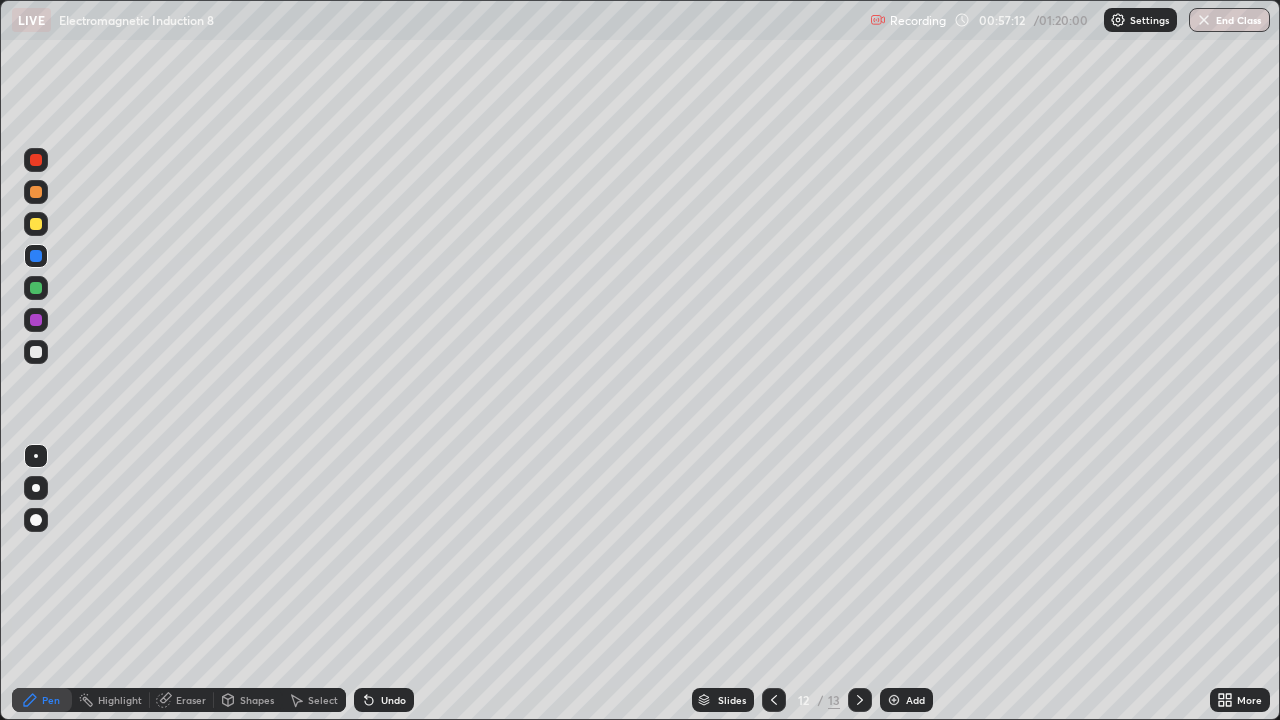 click 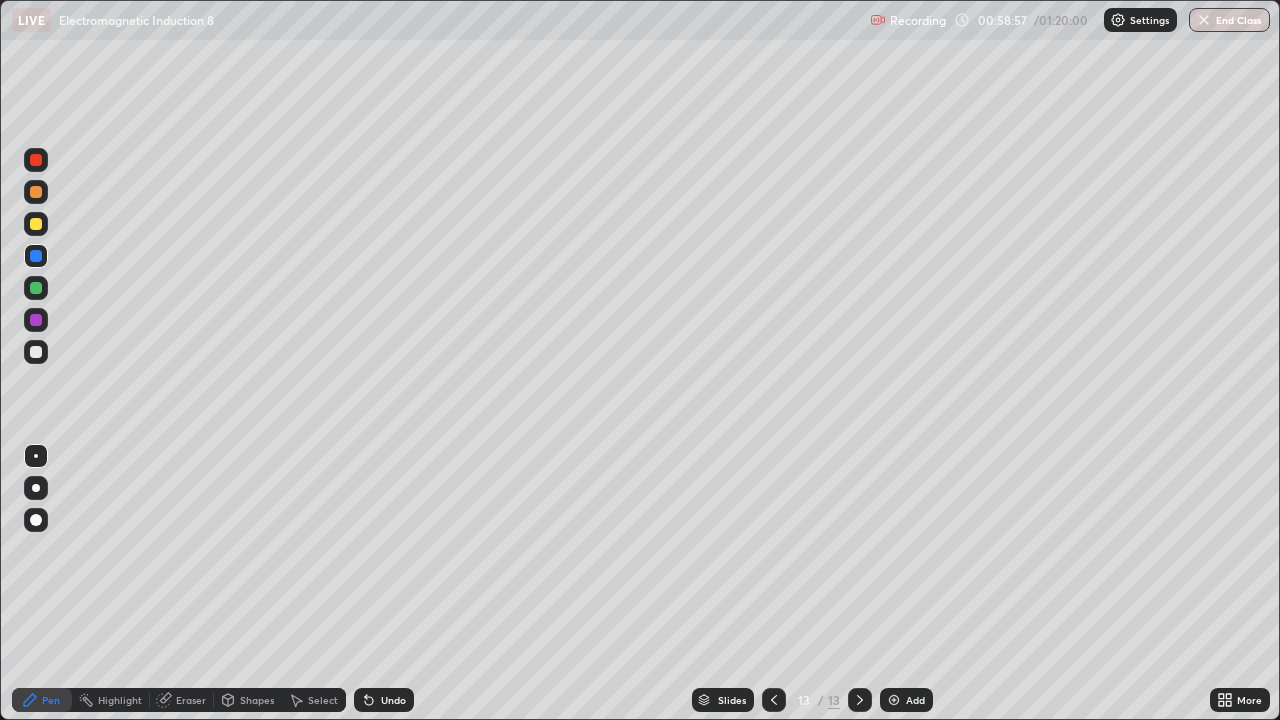 click at bounding box center [894, 700] 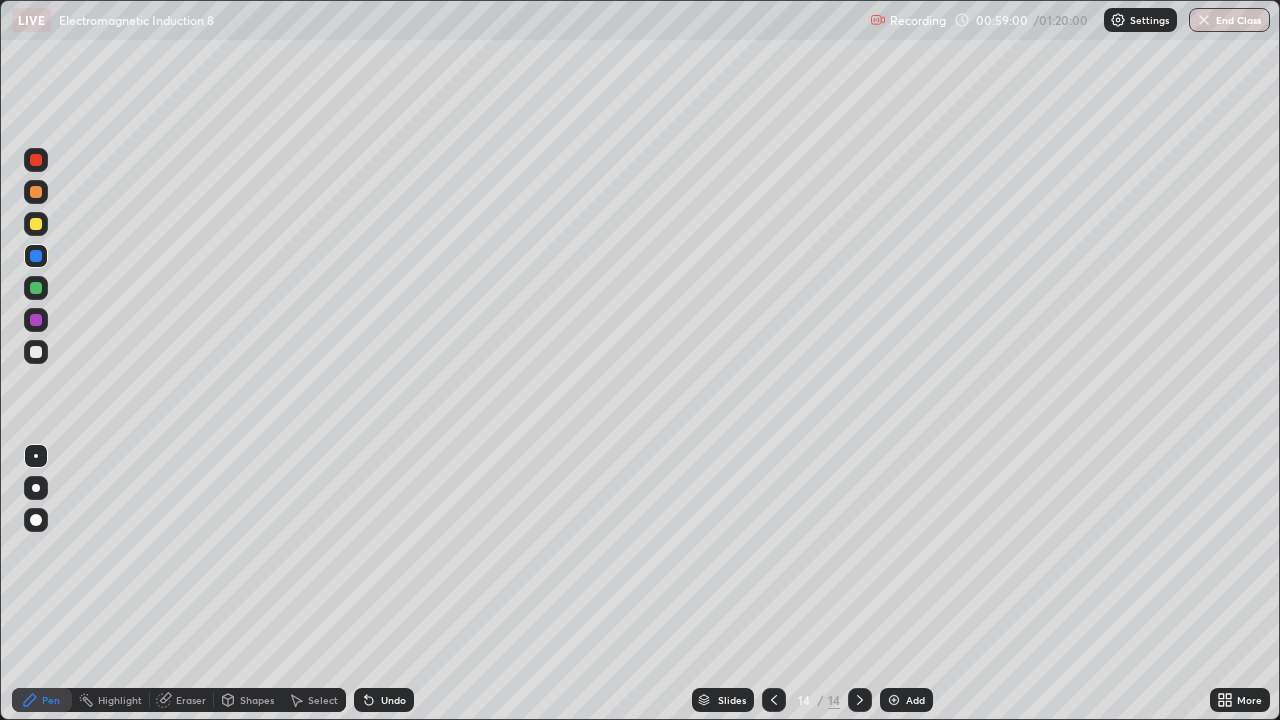 click at bounding box center (36, 192) 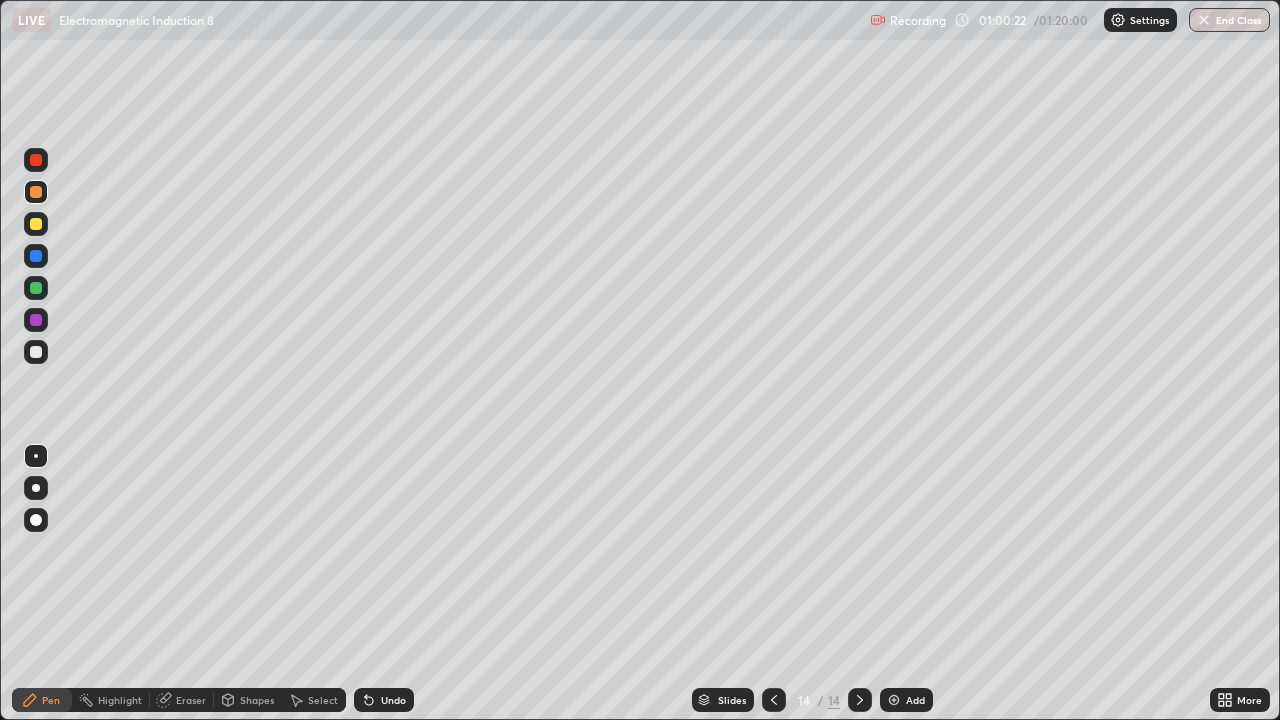 click at bounding box center (36, 256) 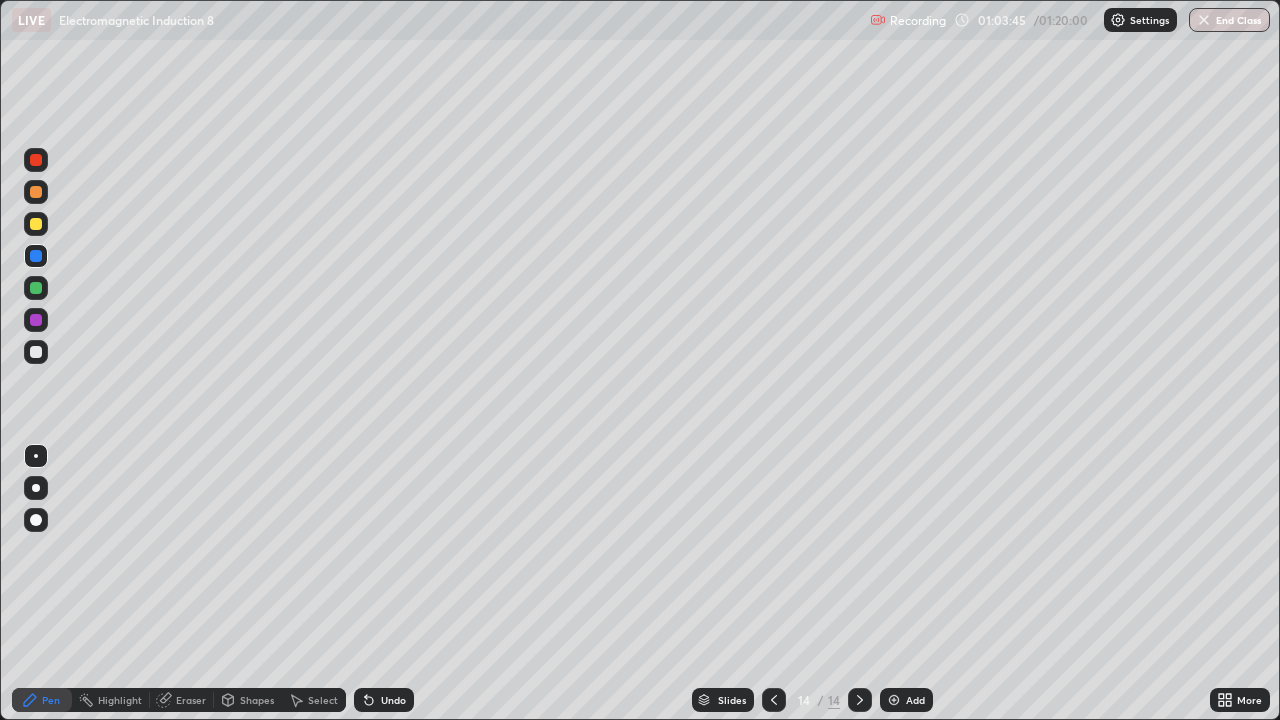 click at bounding box center [894, 700] 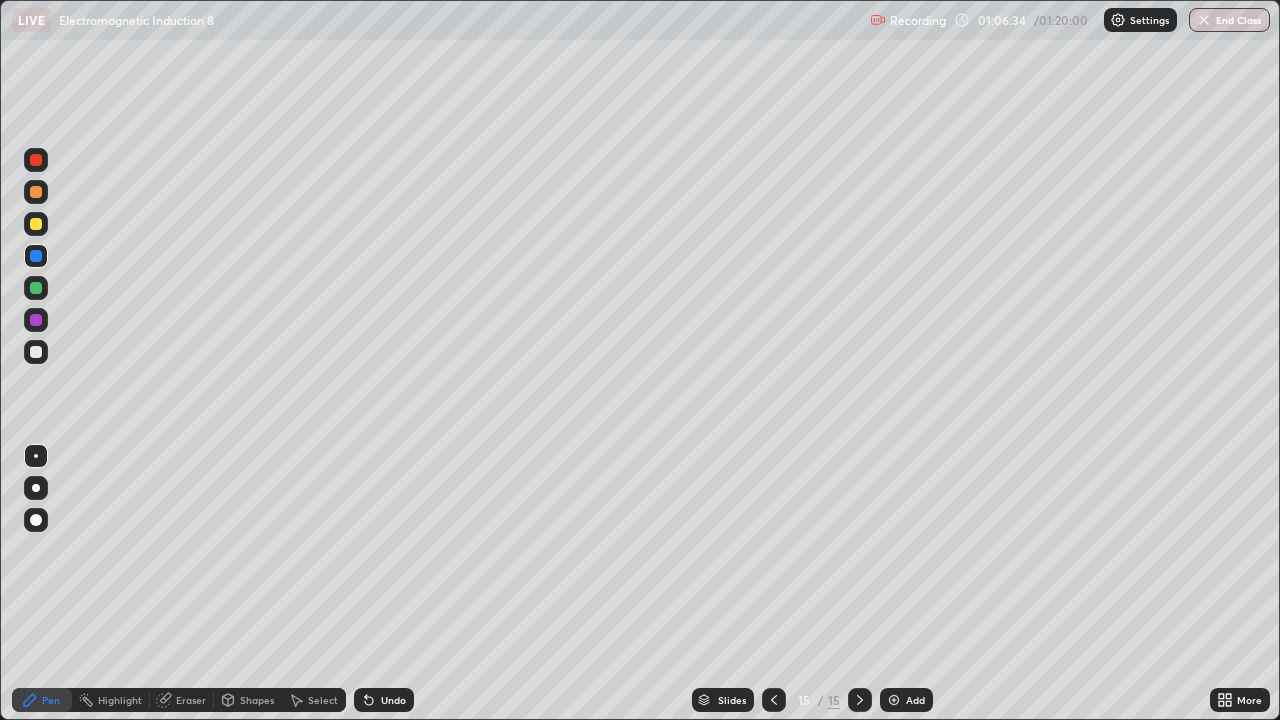 click at bounding box center (36, 192) 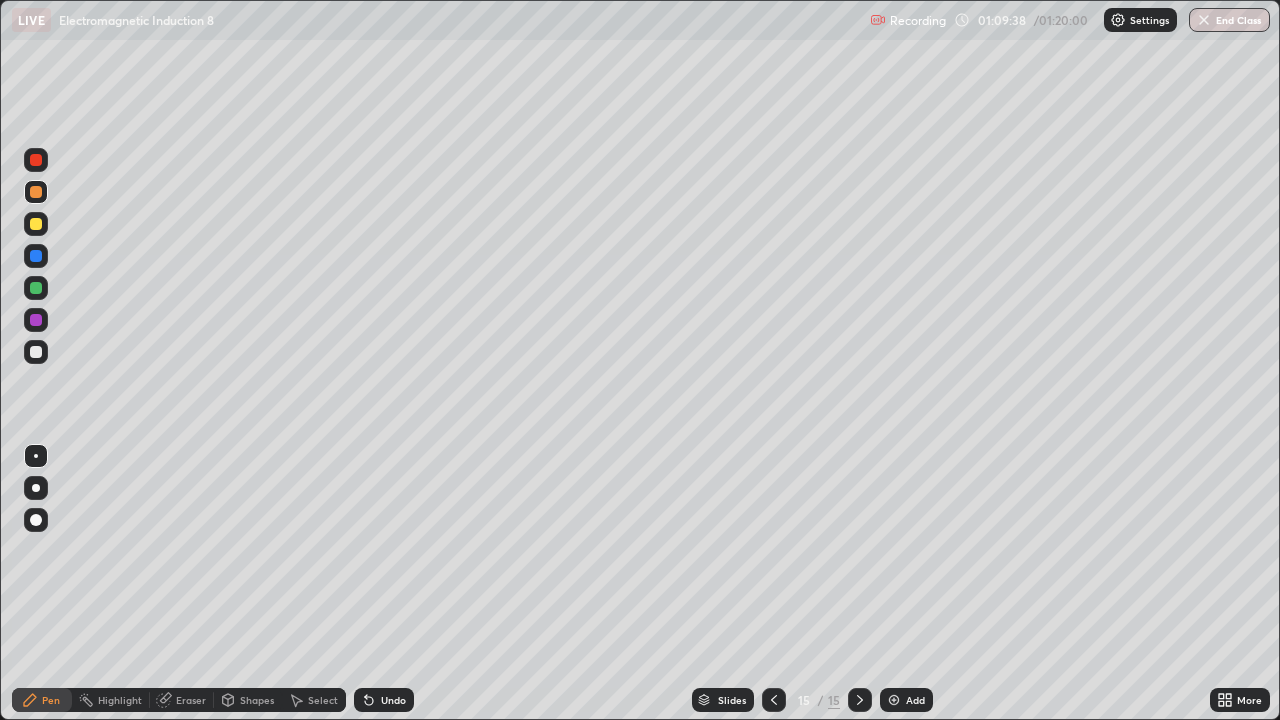 click at bounding box center [894, 700] 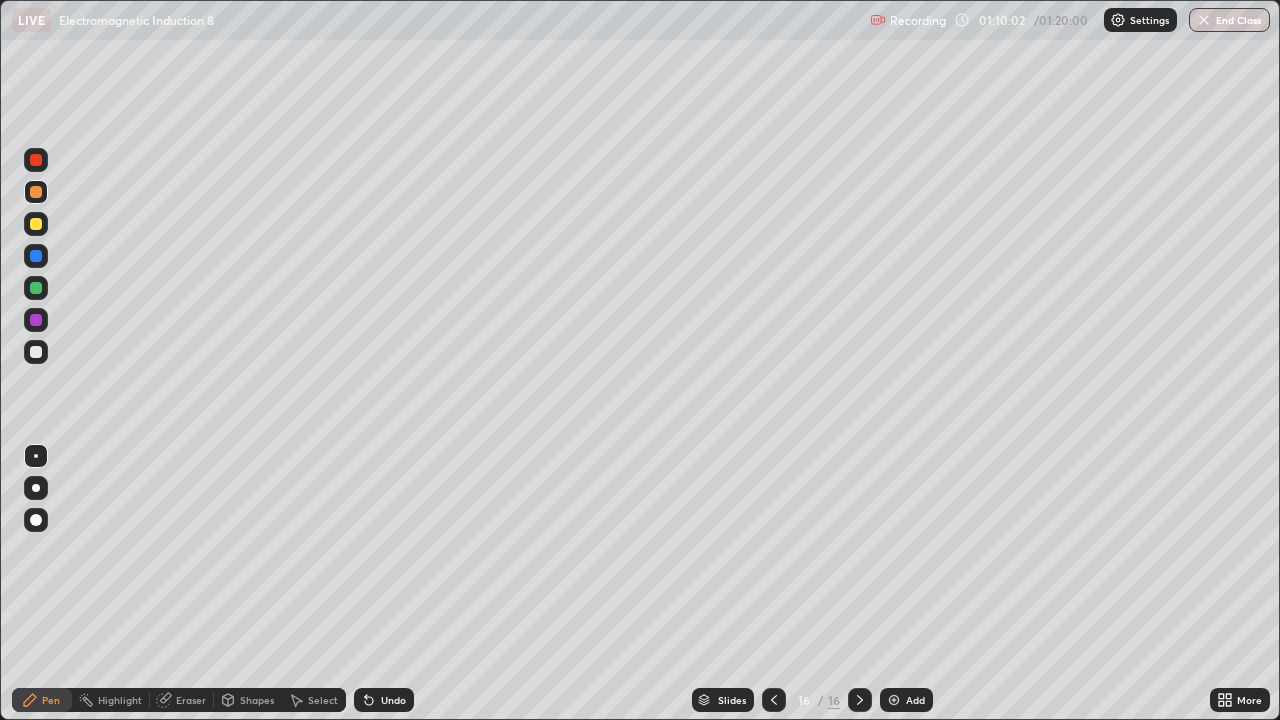 click at bounding box center [36, 288] 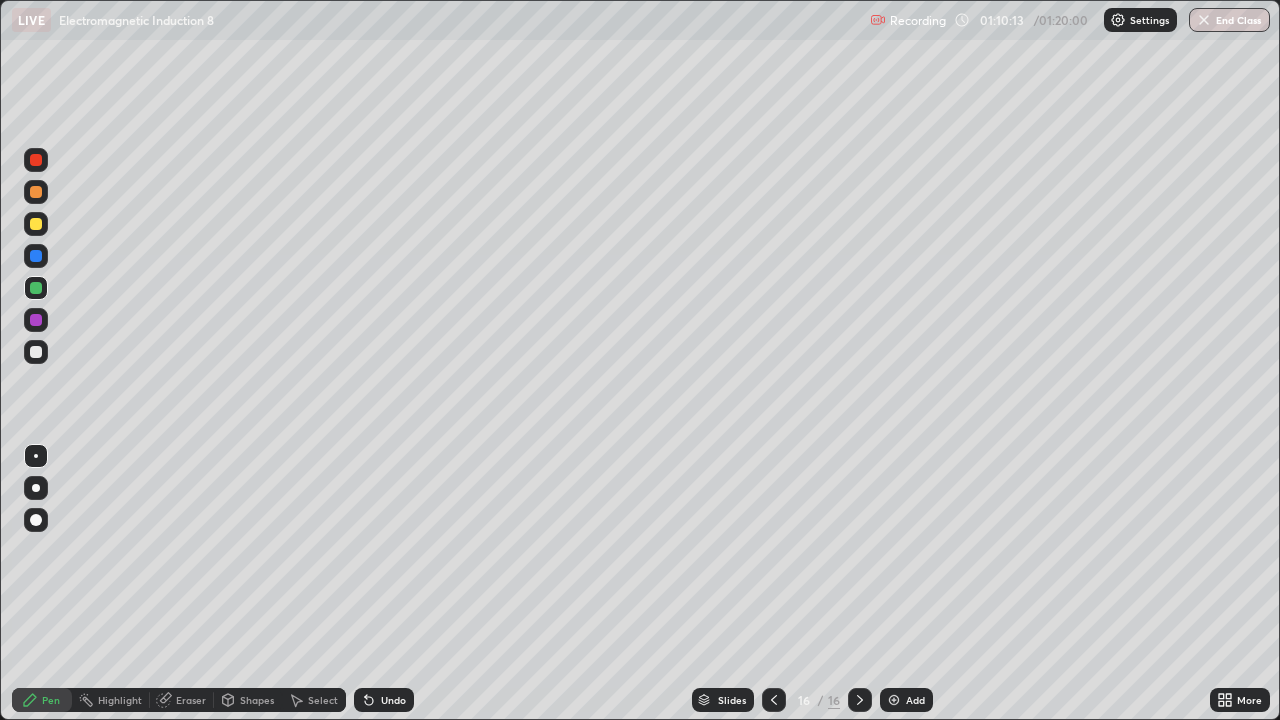click at bounding box center (36, 320) 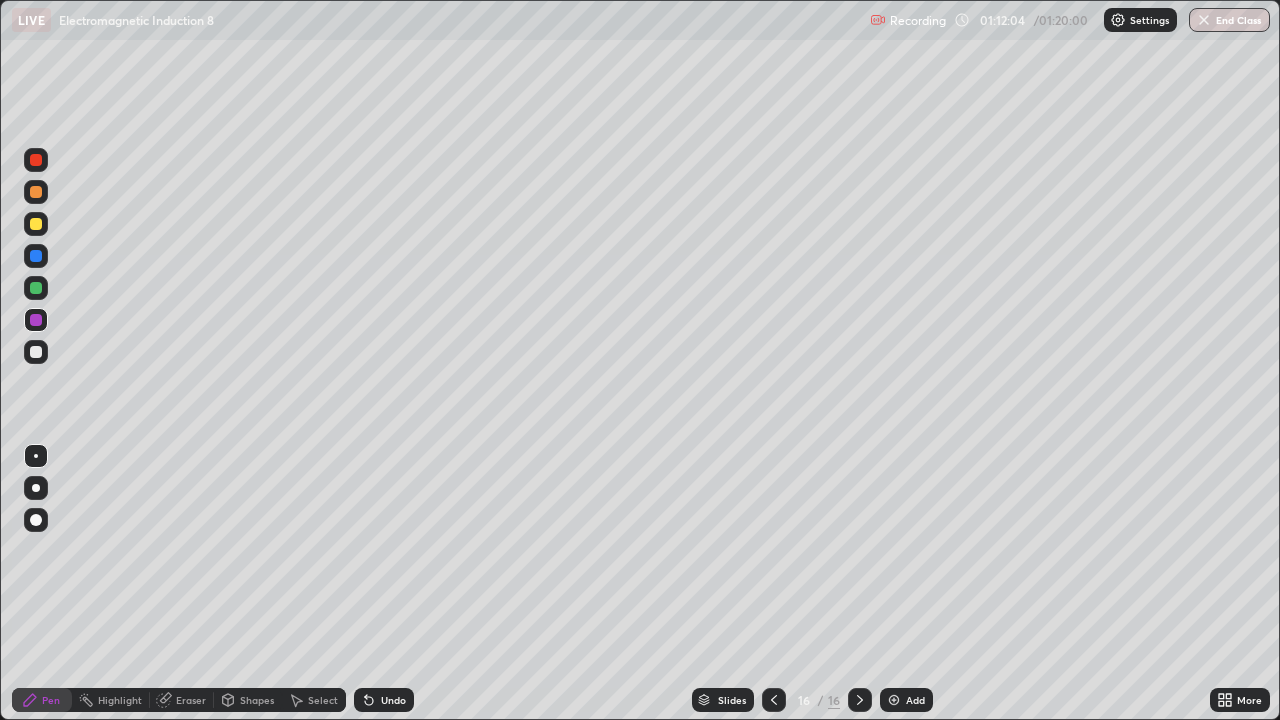 click on "End Class" at bounding box center [1229, 20] 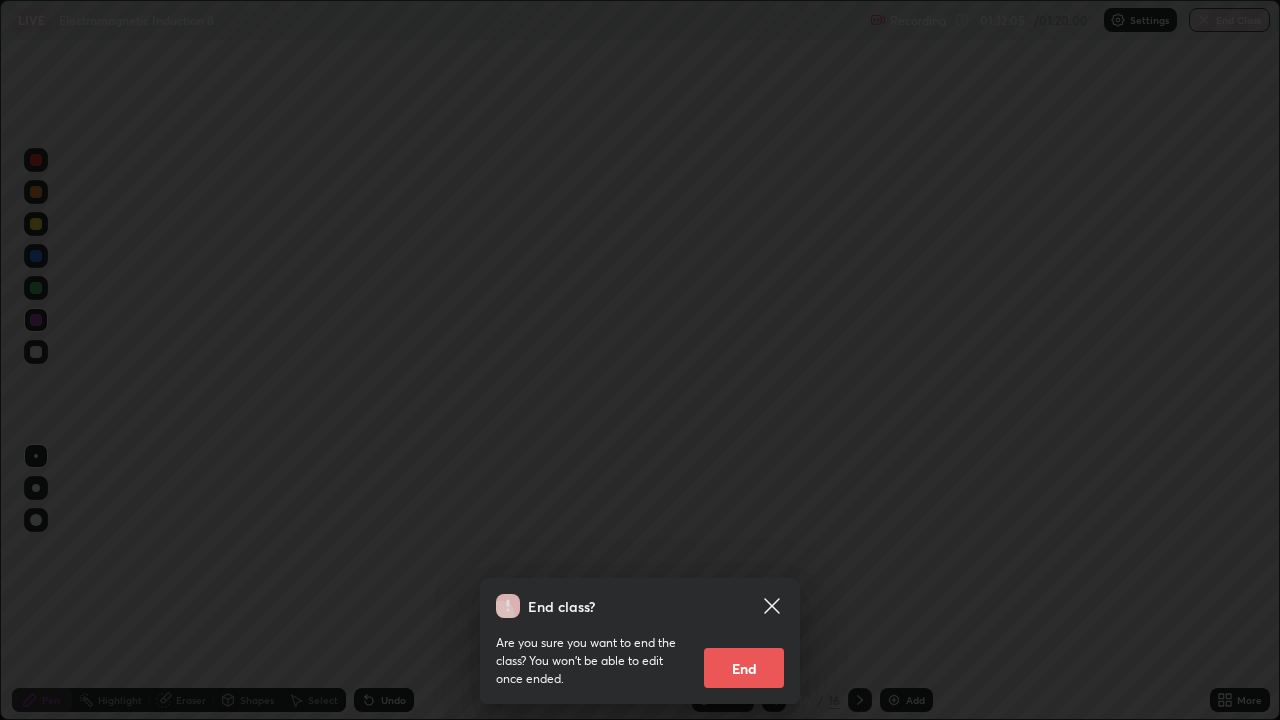 click on "End" at bounding box center [744, 668] 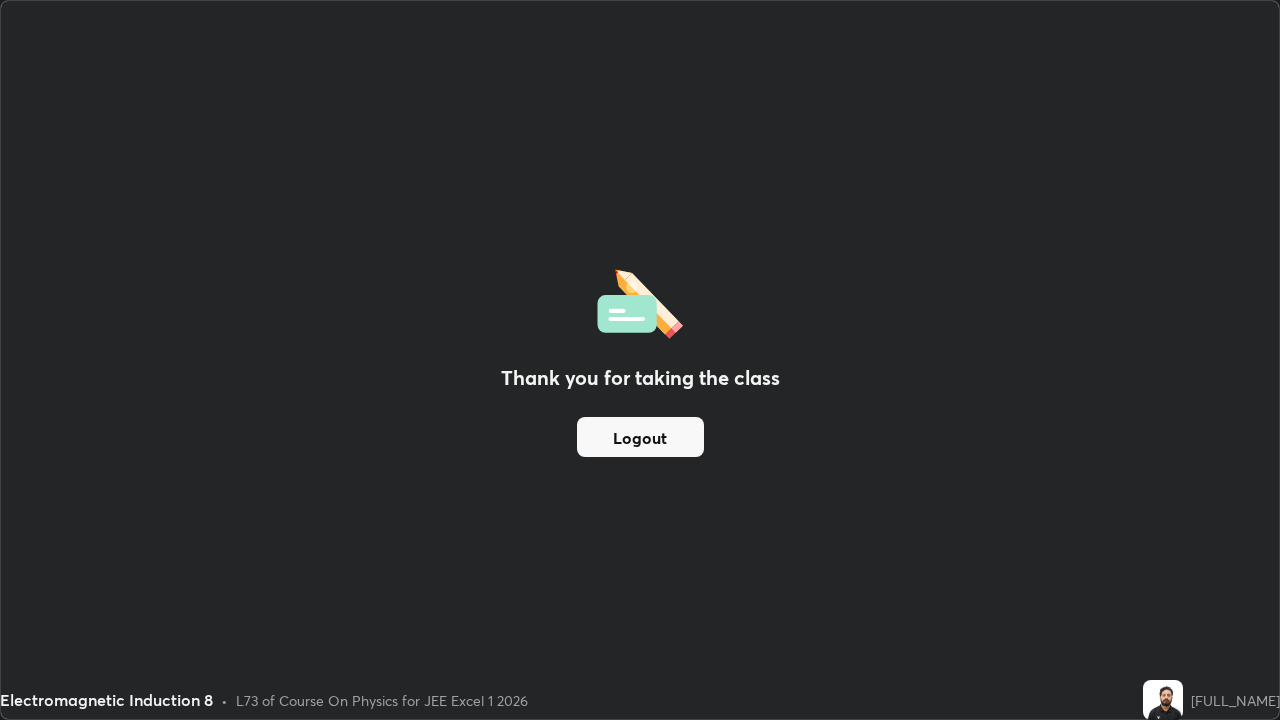 click on "Logout" at bounding box center (640, 437) 